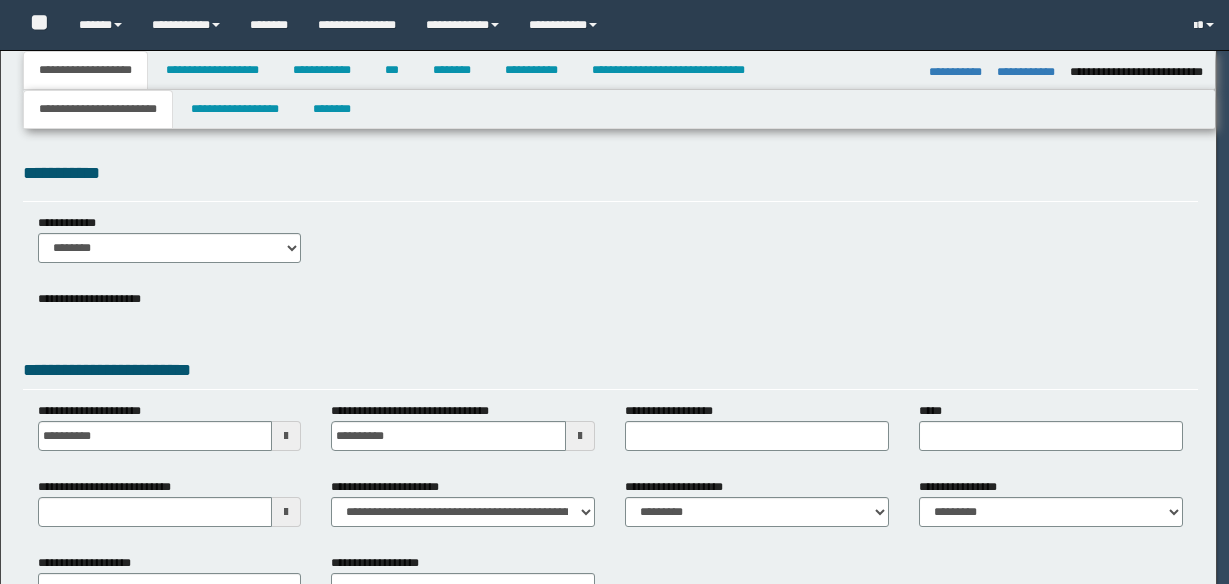 select on "*" 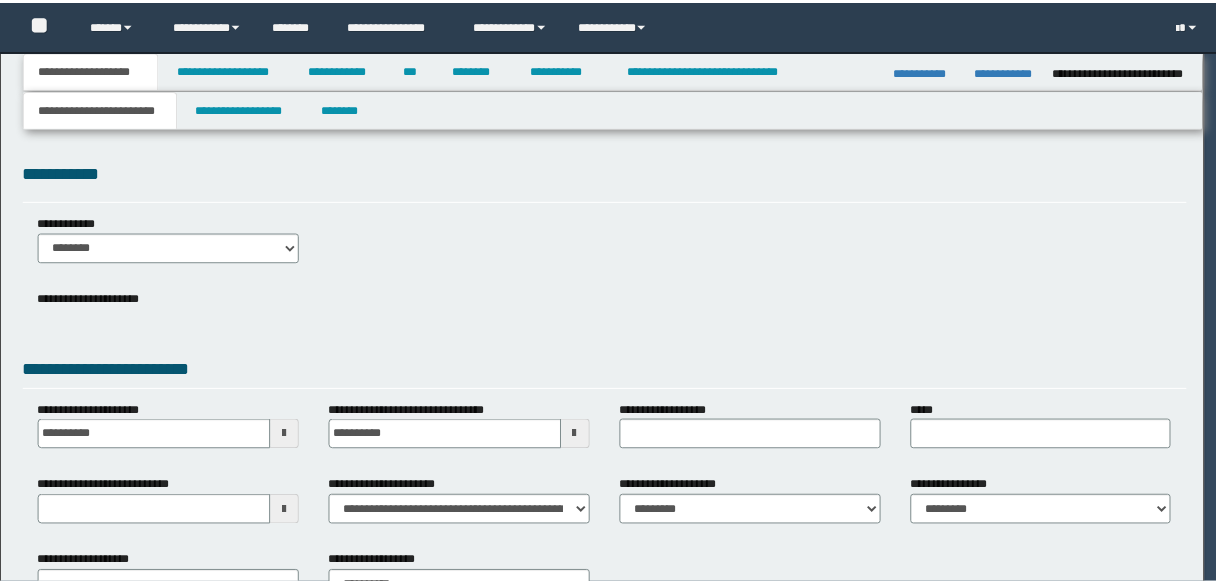 scroll, scrollTop: 0, scrollLeft: 0, axis: both 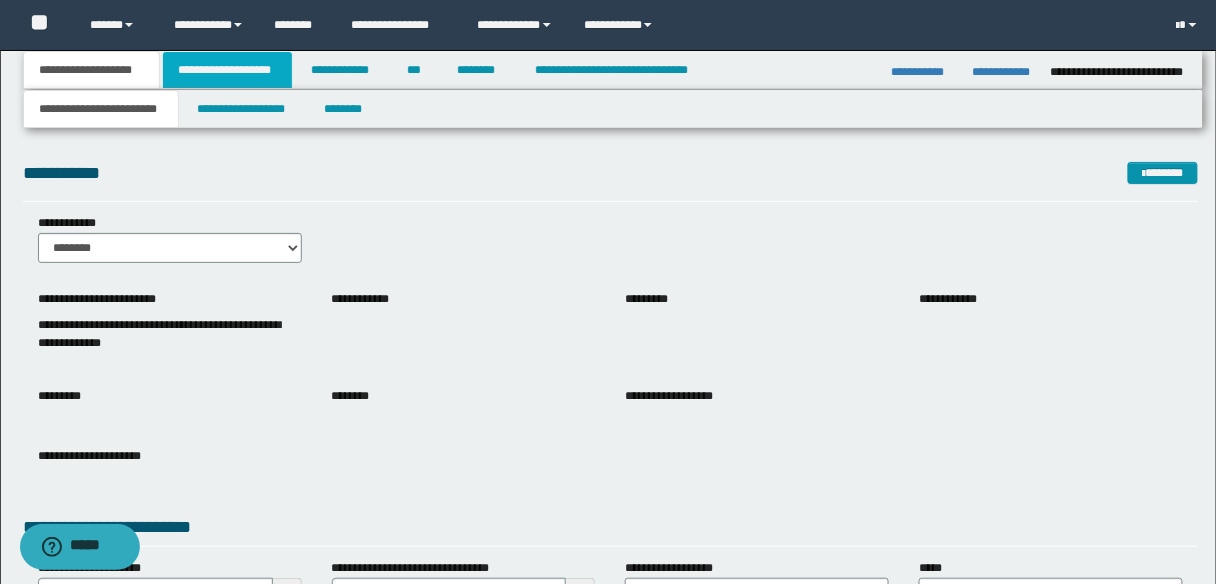 click on "**********" at bounding box center [227, 70] 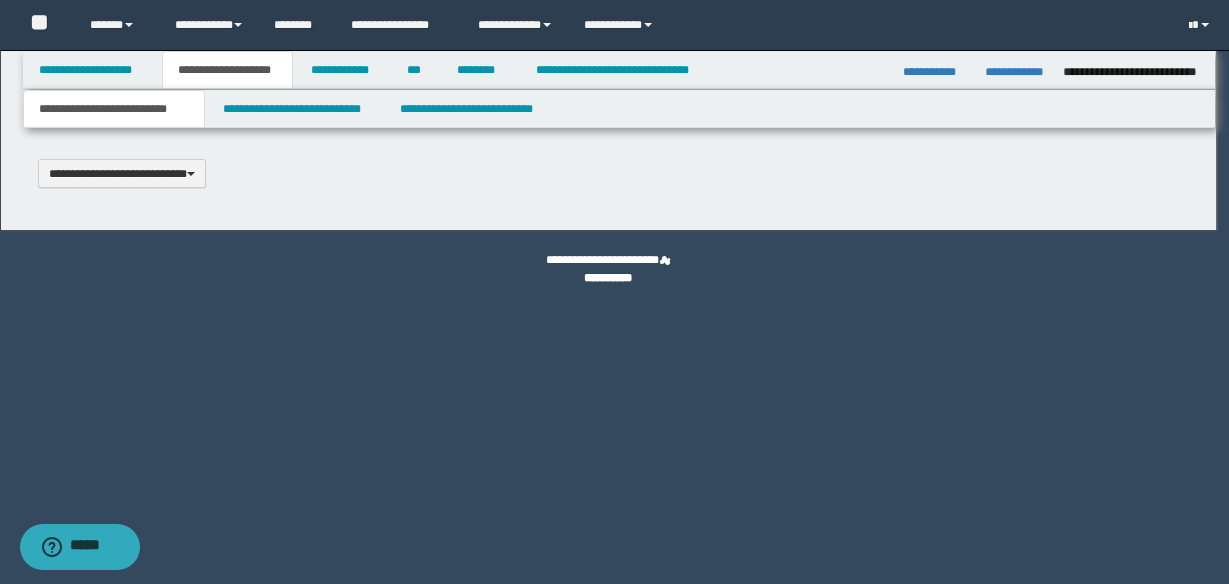 scroll, scrollTop: 0, scrollLeft: 0, axis: both 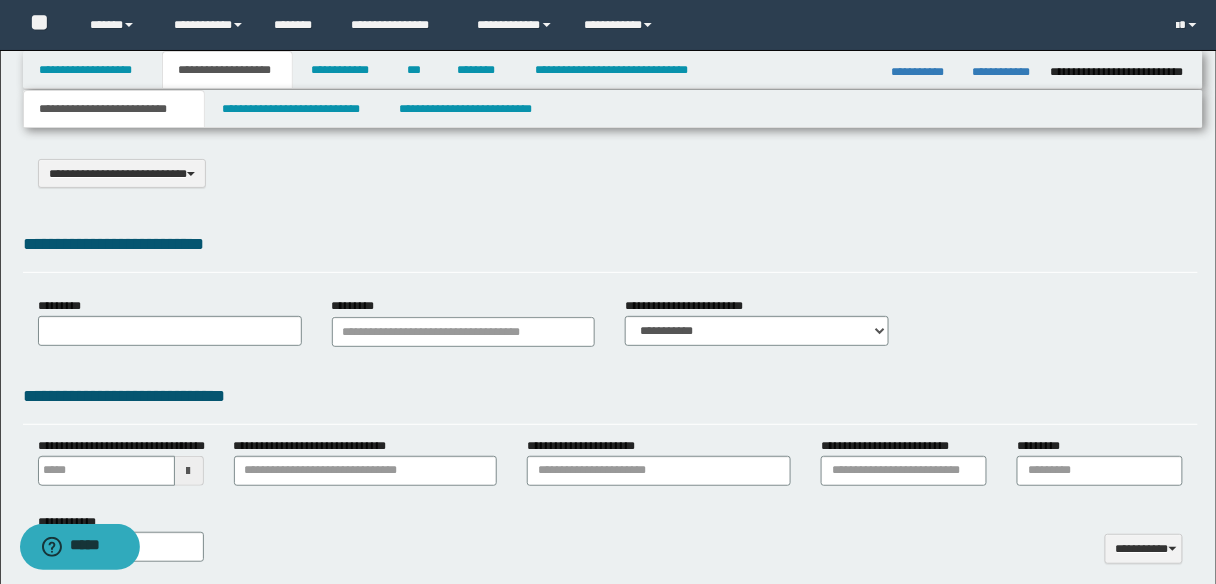select on "*" 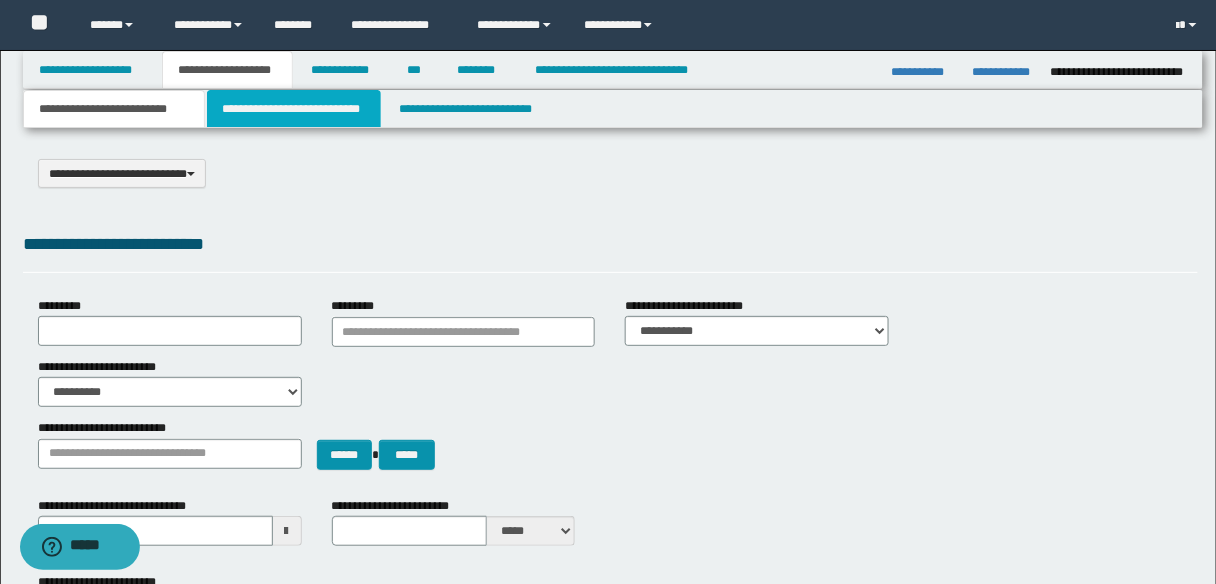 click on "**********" at bounding box center (294, 109) 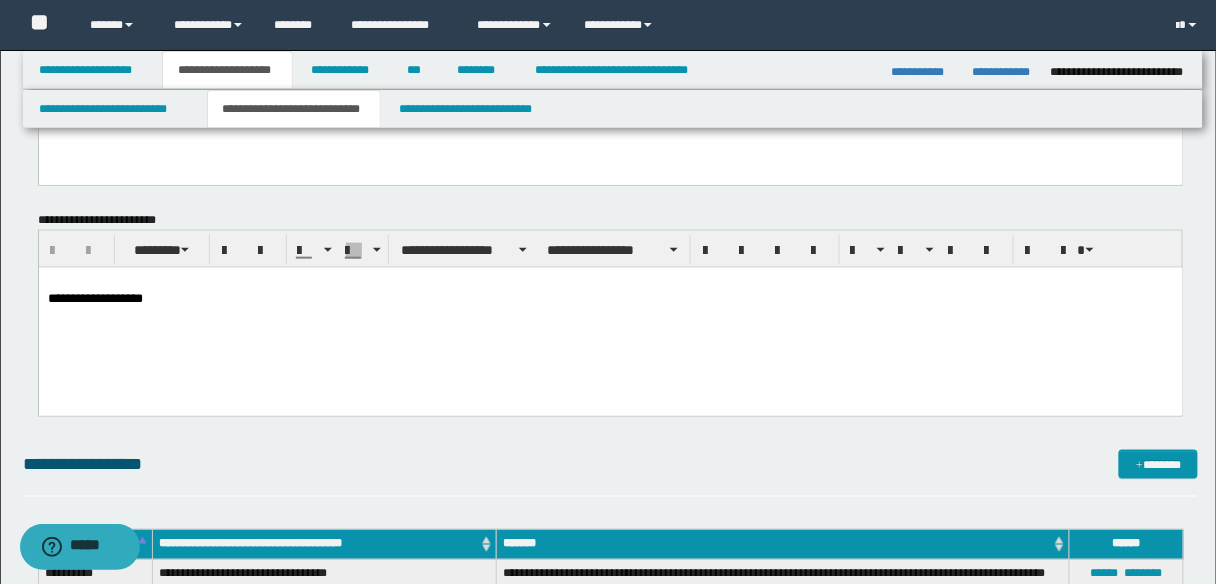 scroll, scrollTop: 480, scrollLeft: 0, axis: vertical 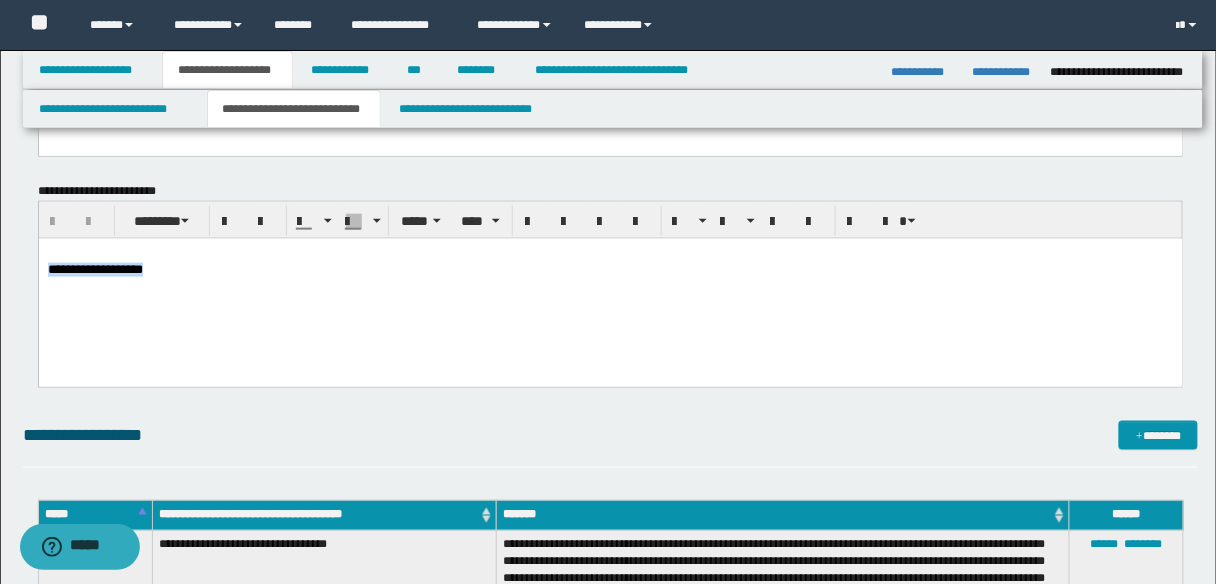 drag, startPoint x: 180, startPoint y: 276, endPoint x: 48, endPoint y: 505, distance: 264.3199 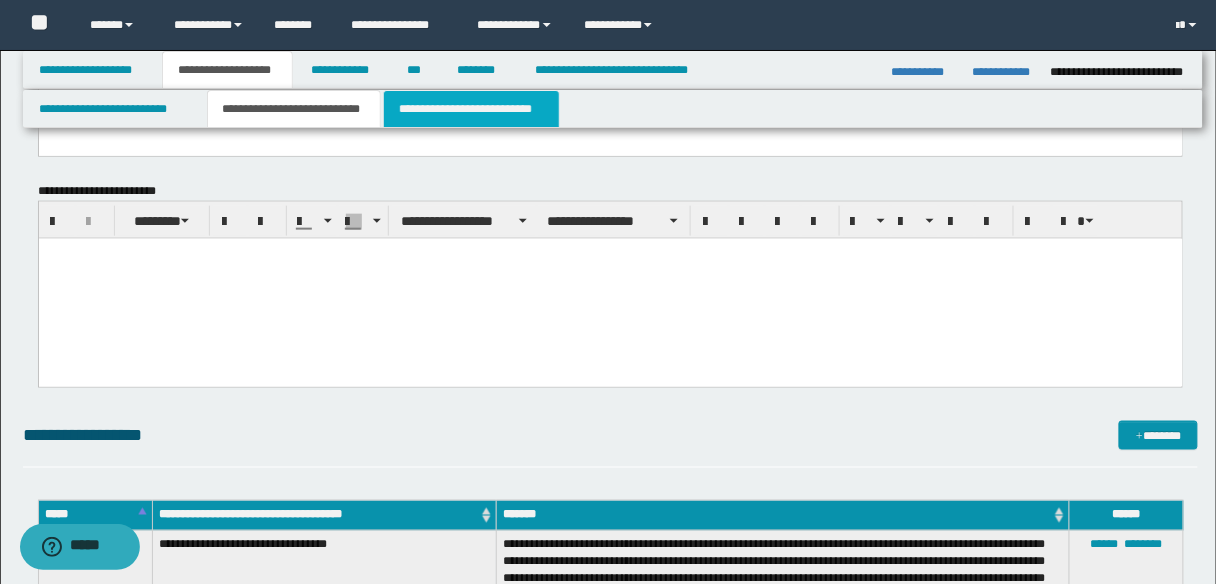 click on "**********" at bounding box center (471, 109) 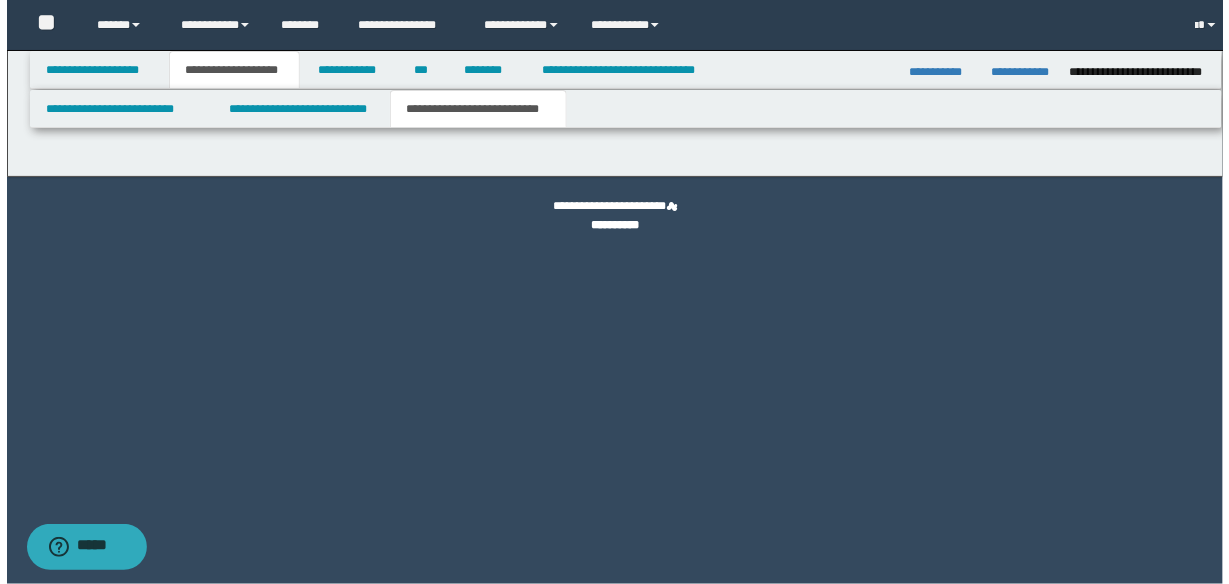 scroll, scrollTop: 0, scrollLeft: 0, axis: both 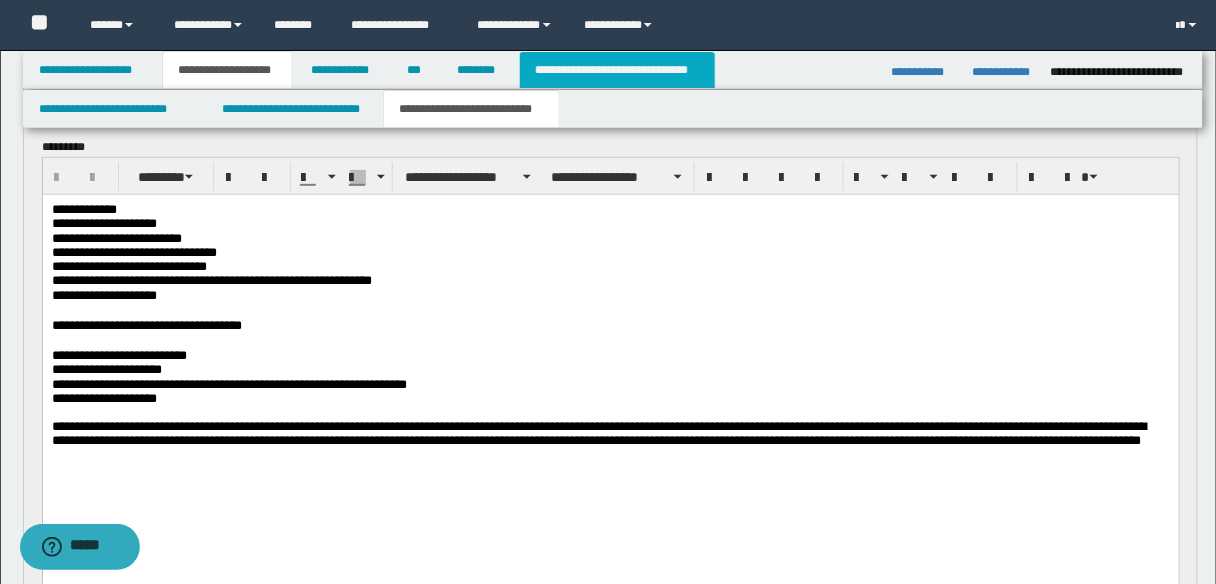 click on "**********" at bounding box center [617, 70] 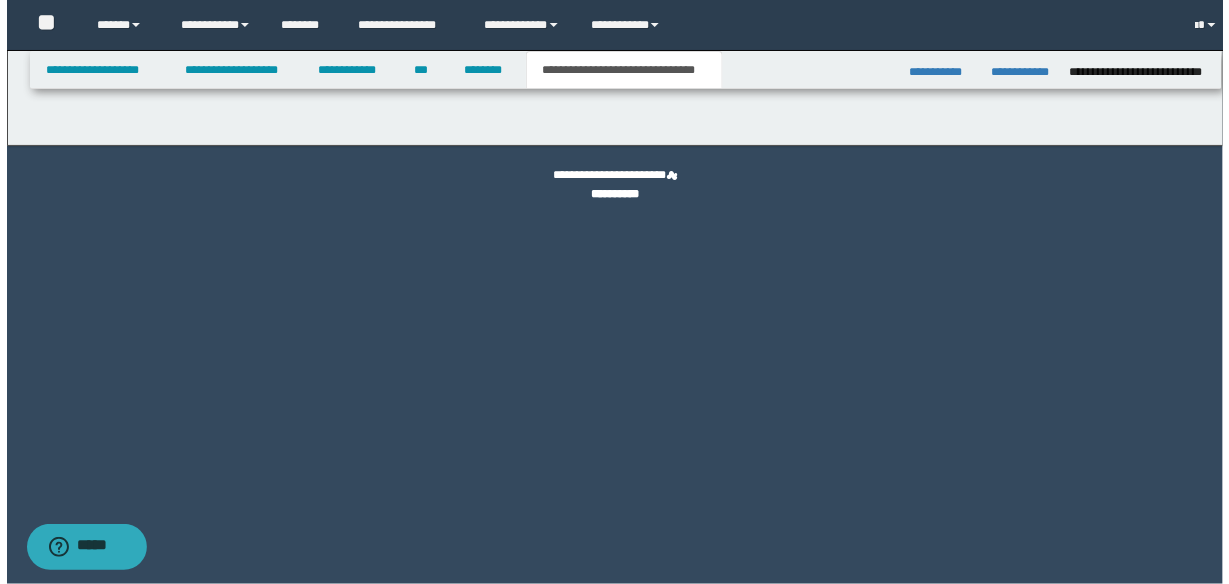 scroll, scrollTop: 0, scrollLeft: 0, axis: both 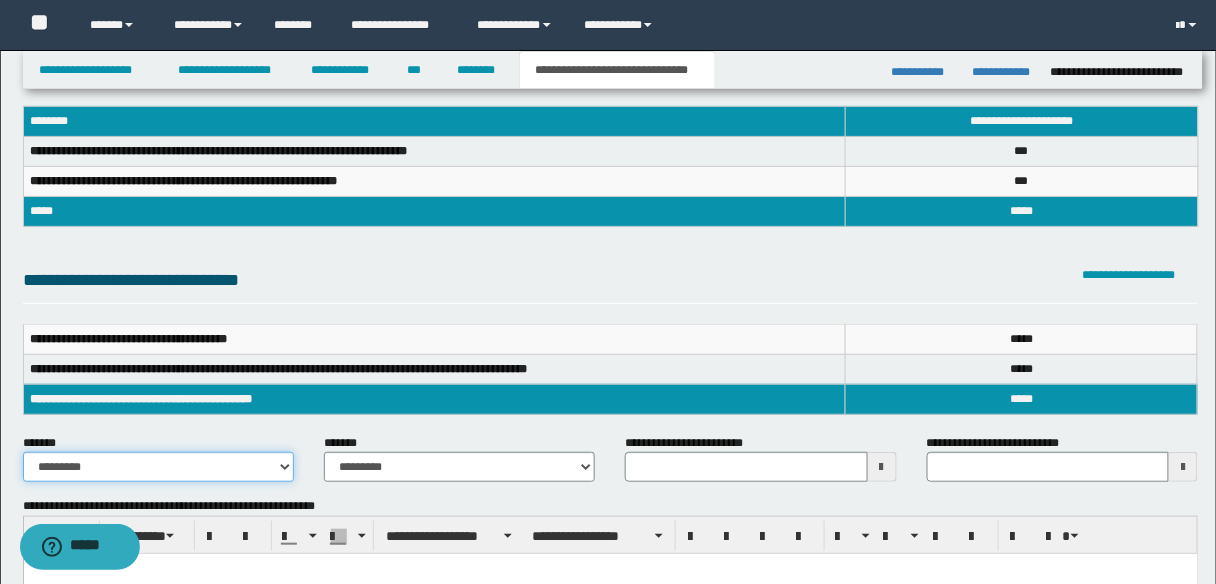 click on "**********" at bounding box center (158, 467) 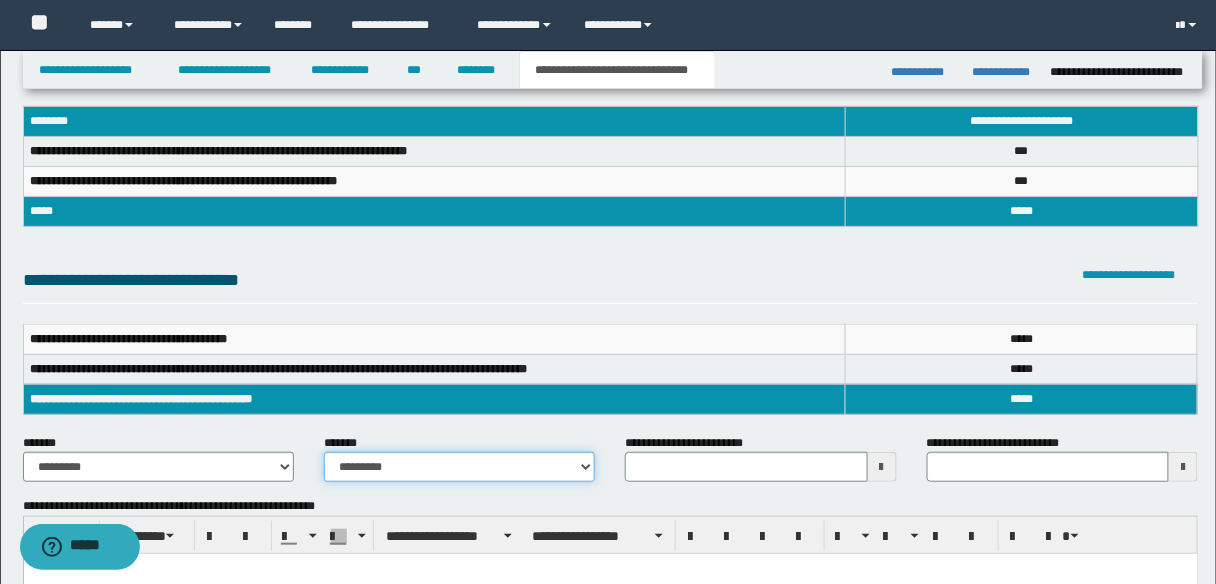 click on "**********" at bounding box center (459, 467) 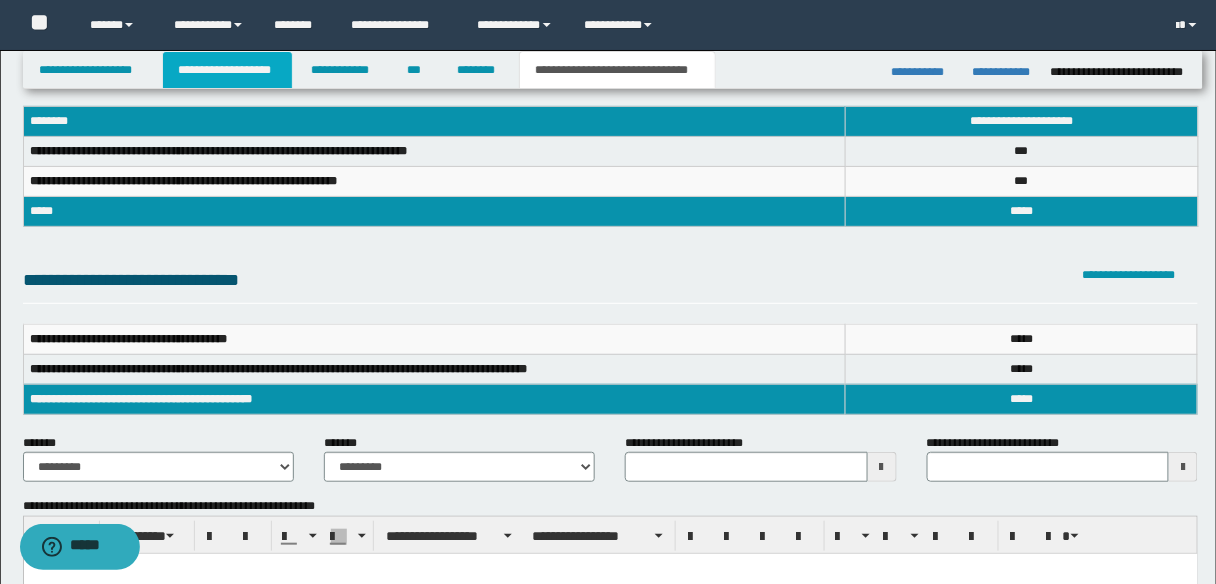 click on "**********" at bounding box center [227, 70] 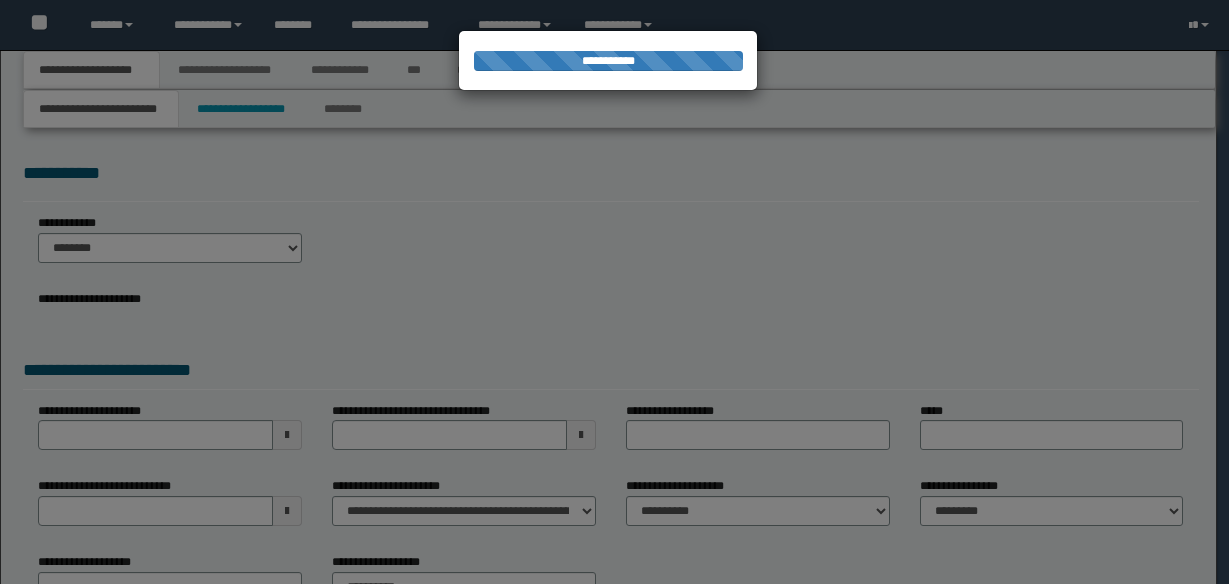 scroll, scrollTop: 0, scrollLeft: 0, axis: both 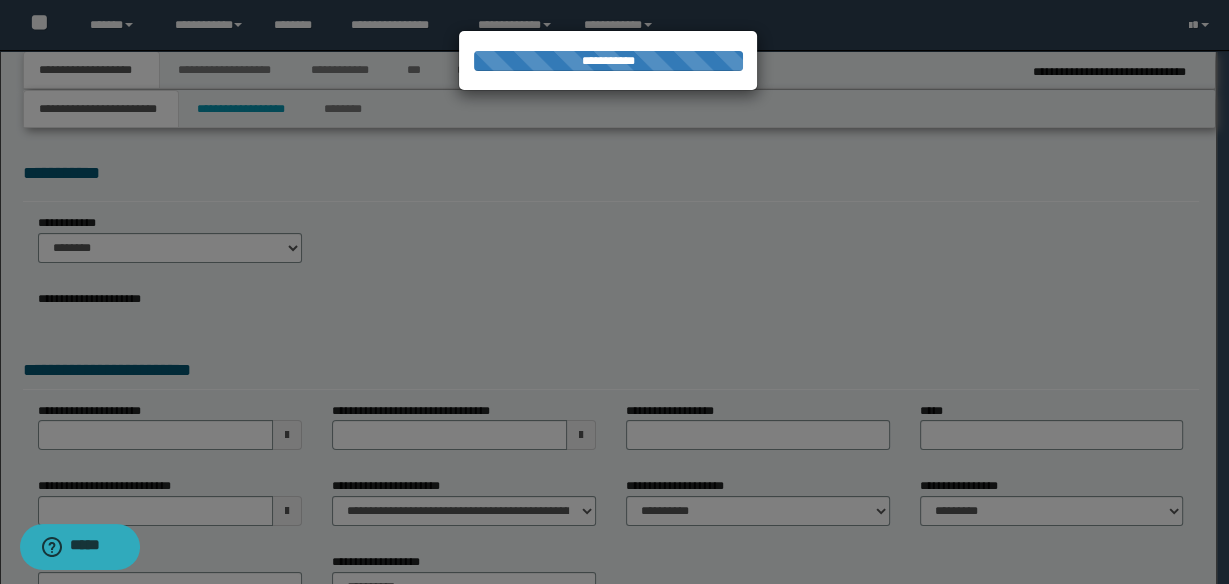 select on "*" 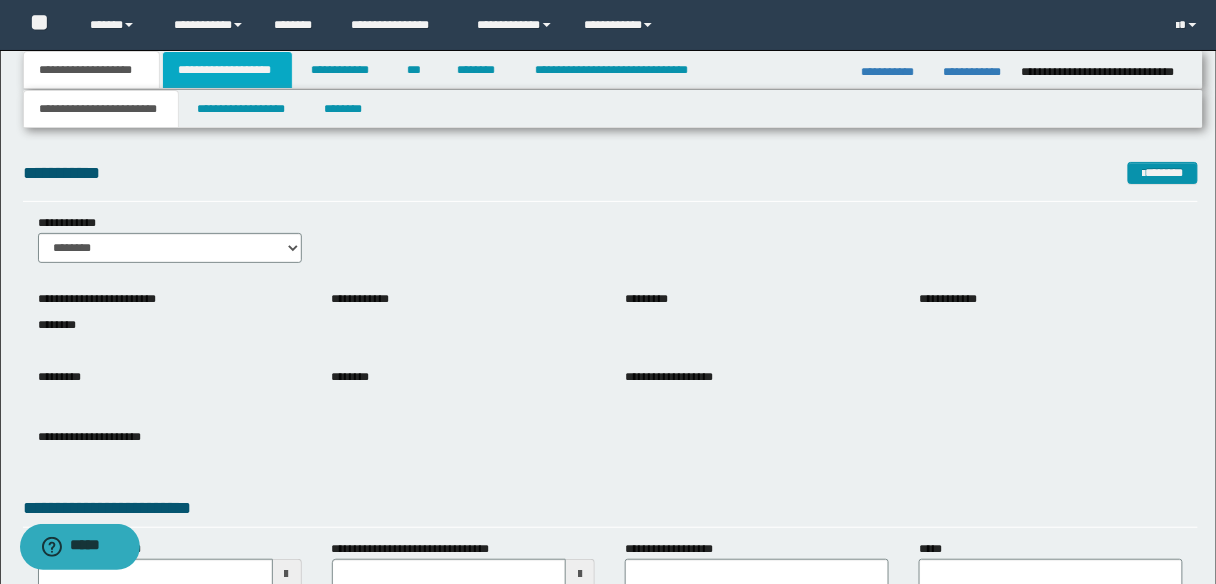 click on "**********" at bounding box center (227, 70) 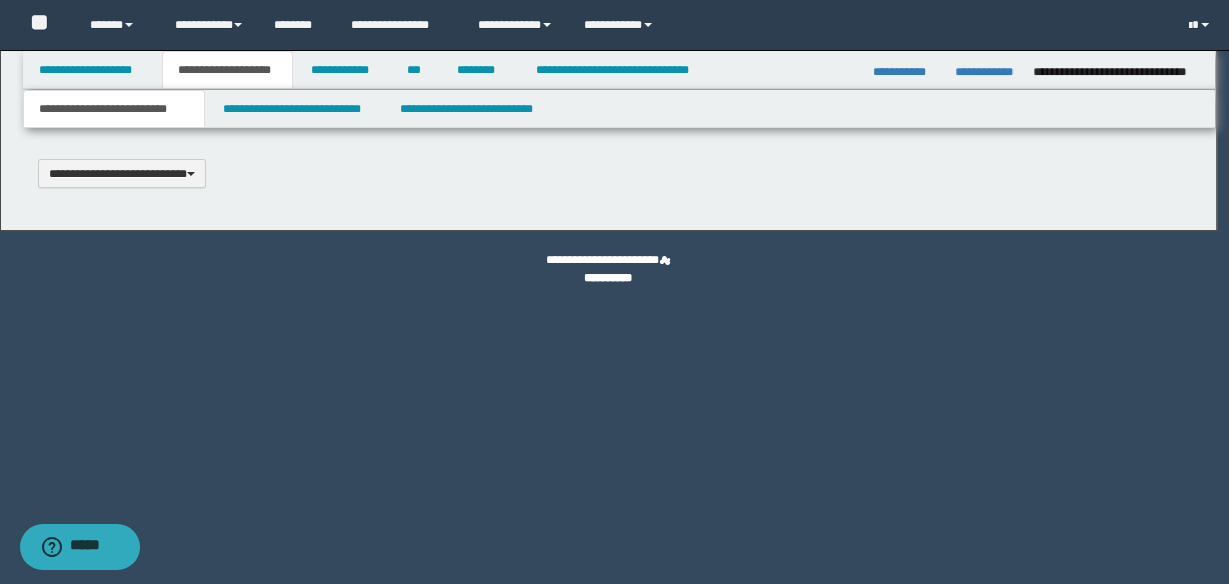 scroll, scrollTop: 0, scrollLeft: 0, axis: both 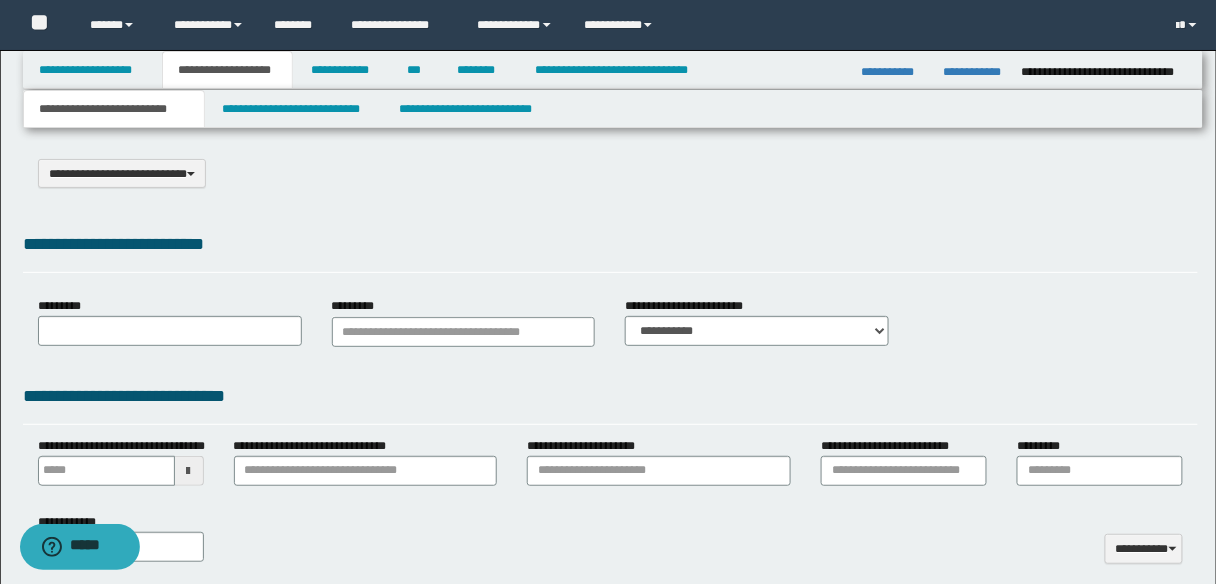 select on "*" 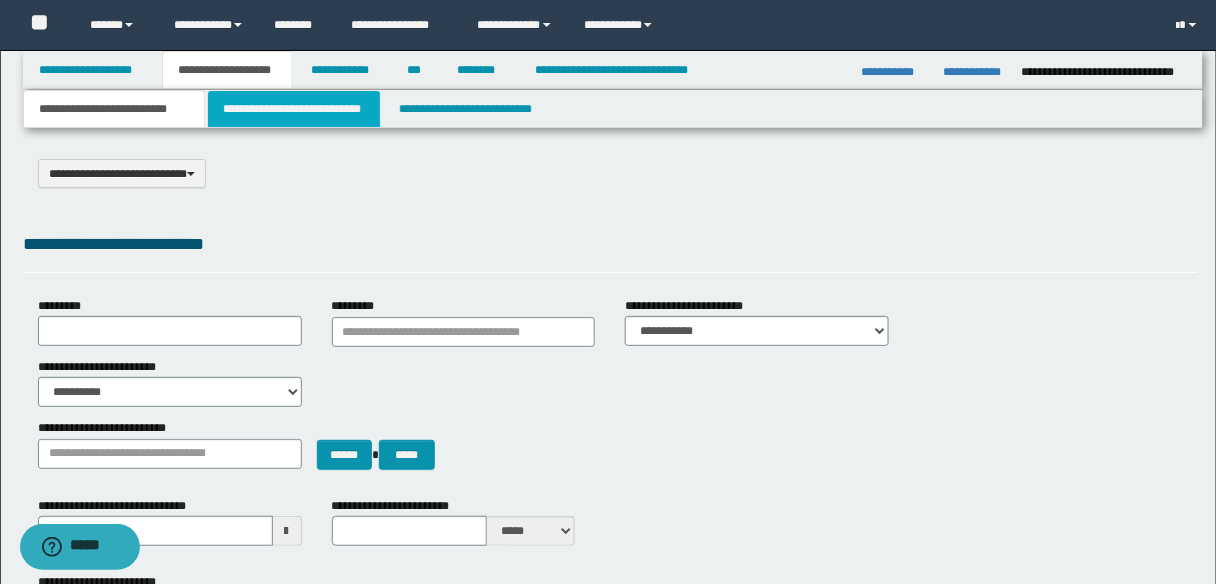 click on "**********" at bounding box center [294, 109] 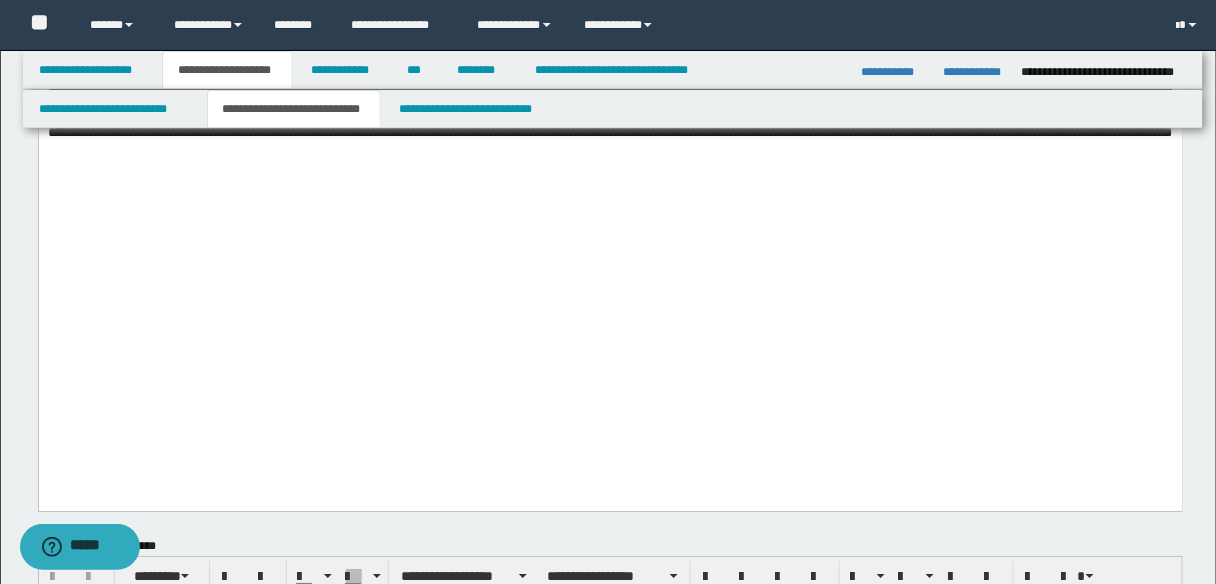 scroll, scrollTop: 1680, scrollLeft: 0, axis: vertical 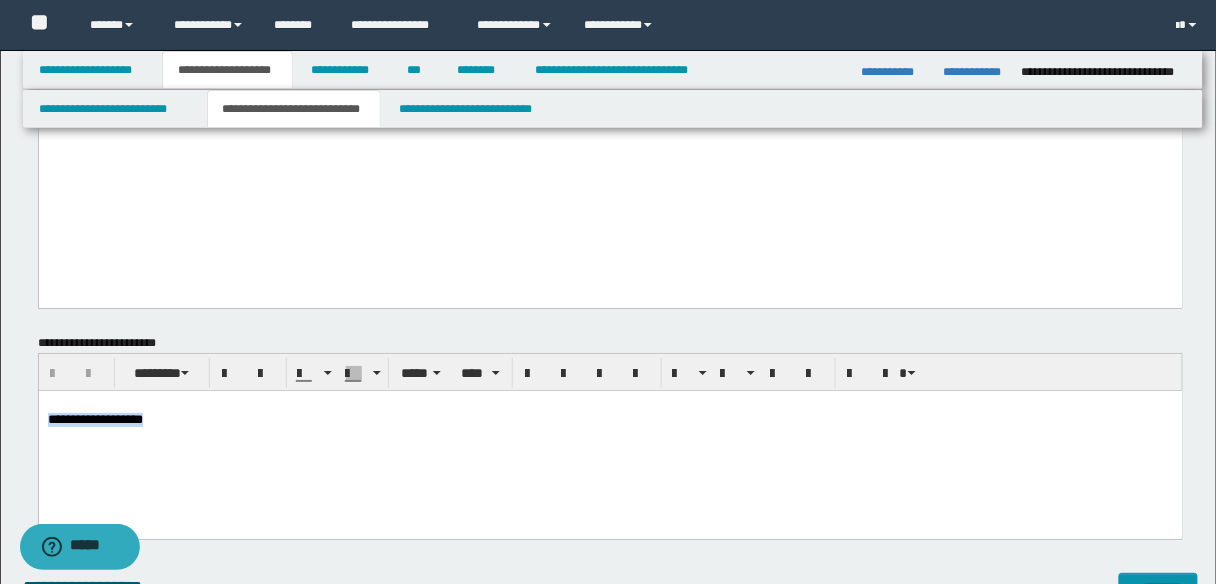 drag, startPoint x: 188, startPoint y: 425, endPoint x: 55, endPoint y: 808, distance: 405.43558 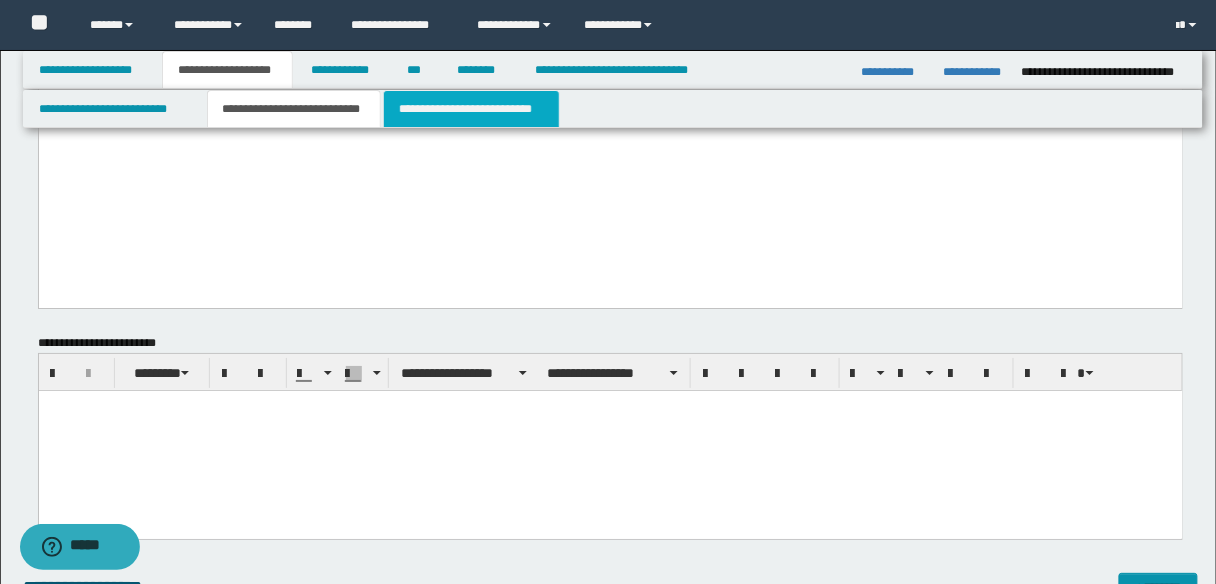 click on "**********" at bounding box center [471, 109] 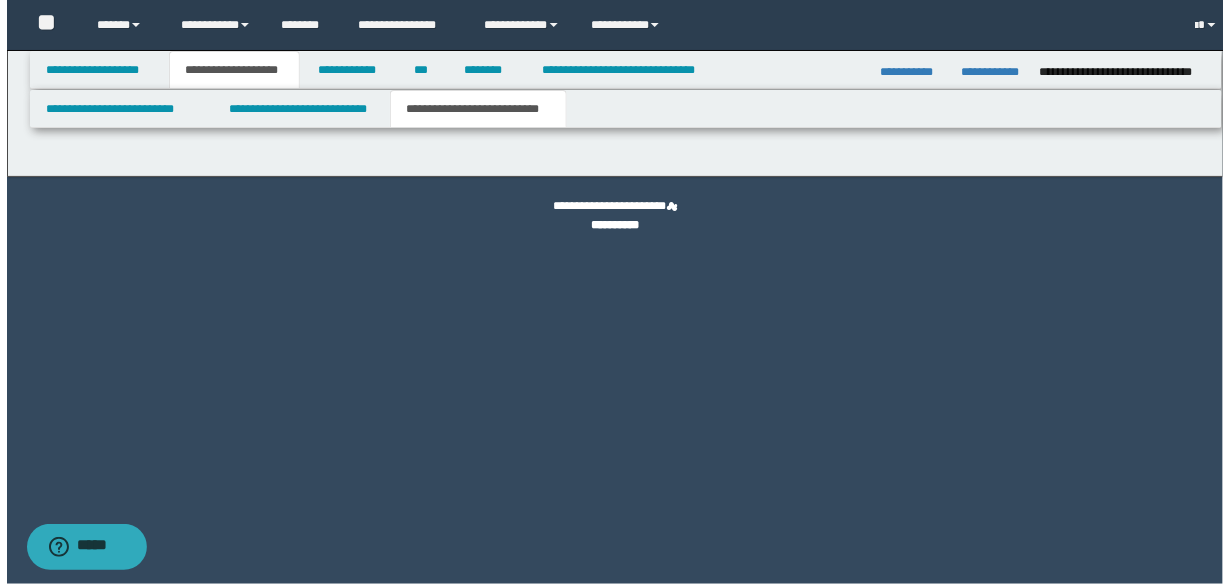 scroll, scrollTop: 0, scrollLeft: 0, axis: both 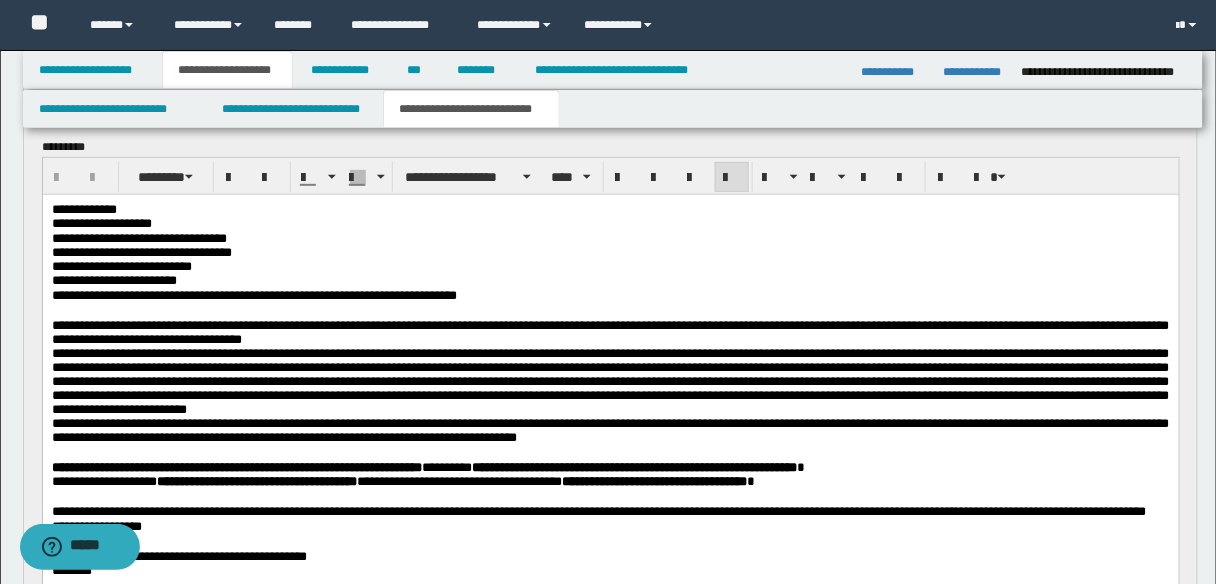 click on "**********" at bounding box center [610, 332] 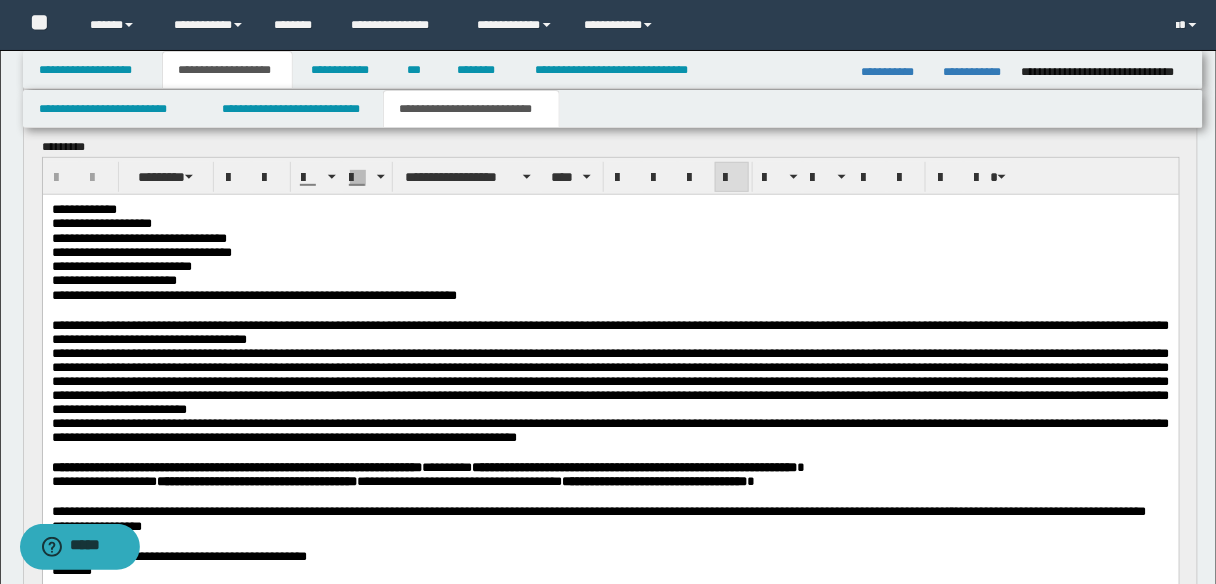 type 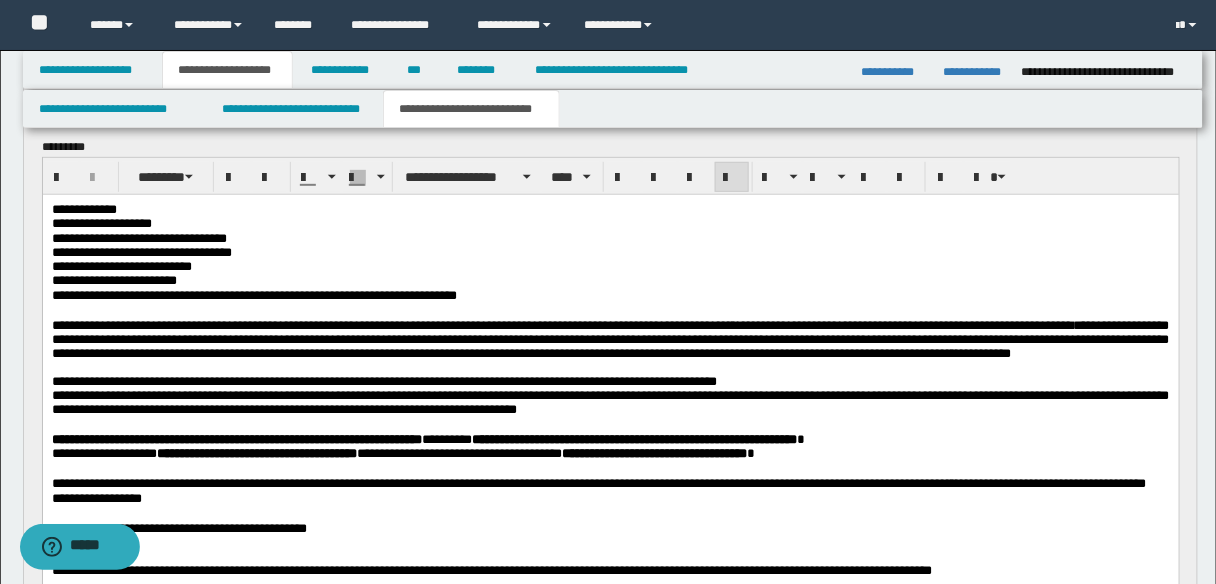 click on "**********" at bounding box center [610, 381] 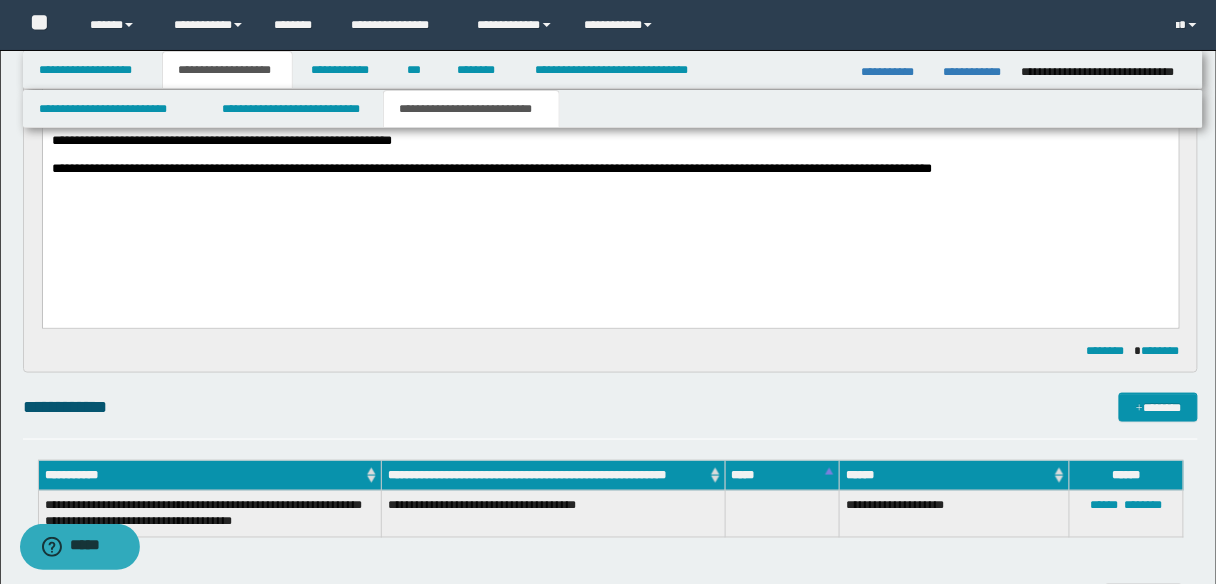 scroll, scrollTop: 320, scrollLeft: 0, axis: vertical 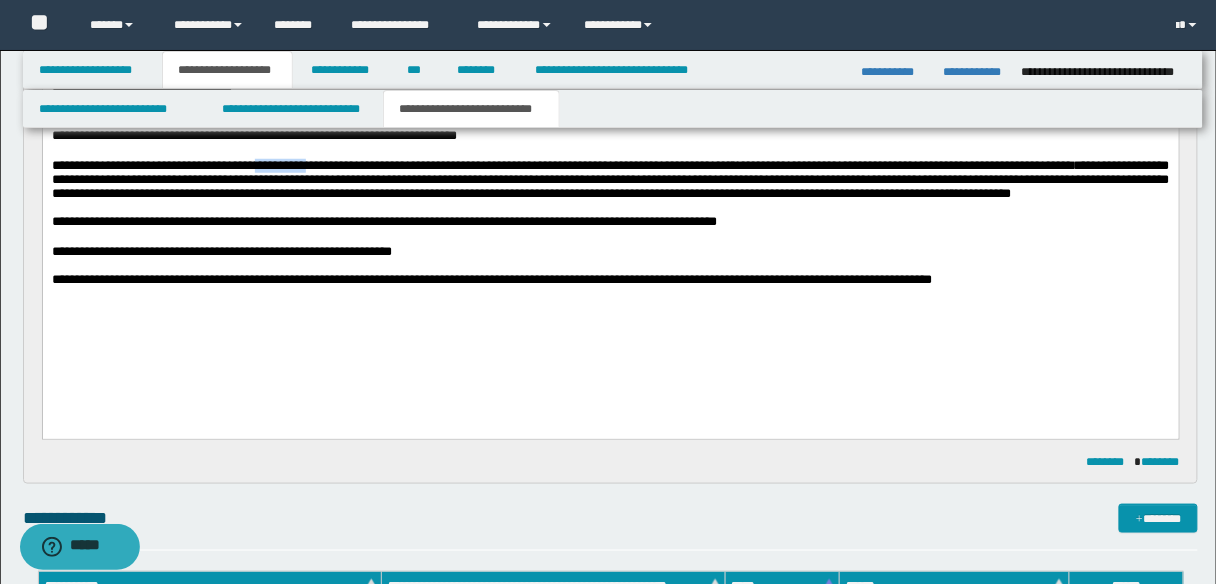 drag, startPoint x: 358, startPoint y: 178, endPoint x: 294, endPoint y: 176, distance: 64.03124 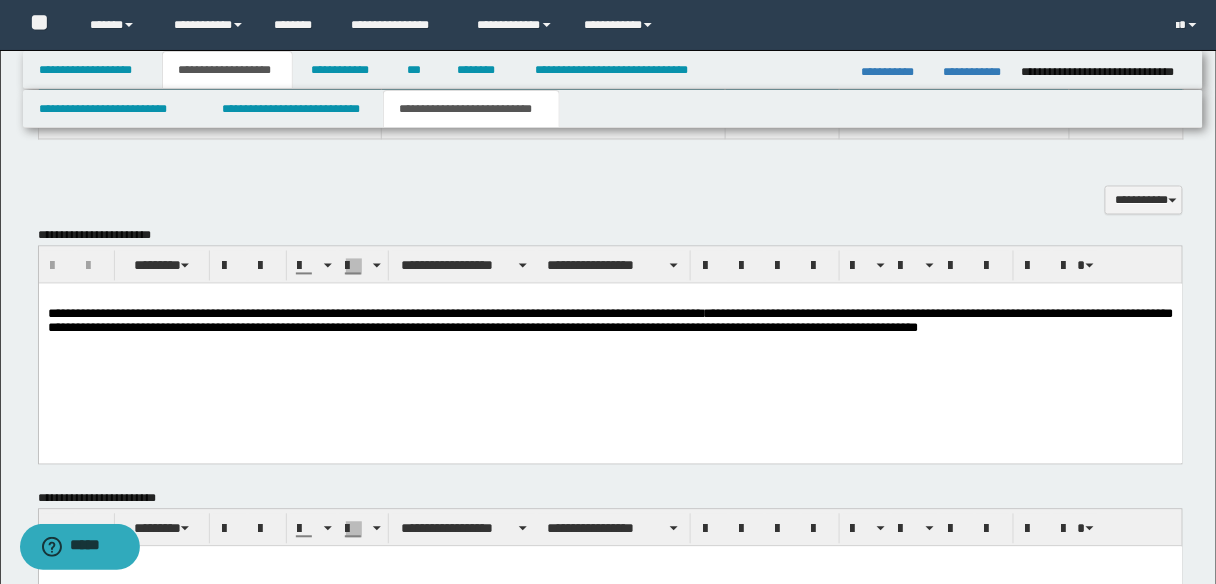 scroll, scrollTop: 960, scrollLeft: 0, axis: vertical 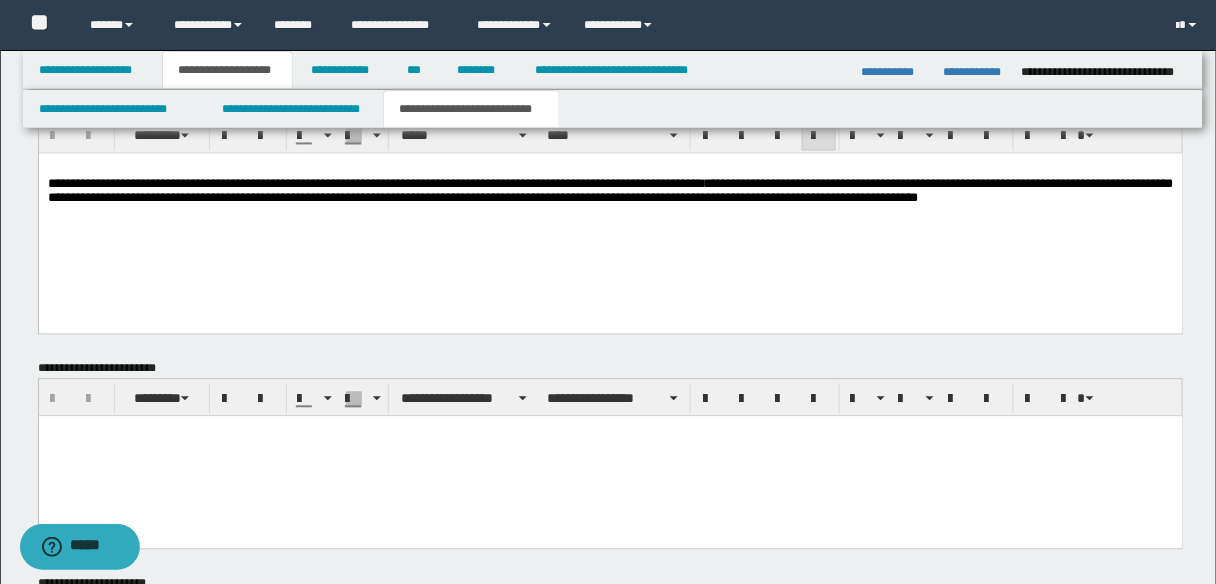 click on "**********" at bounding box center (610, 190) 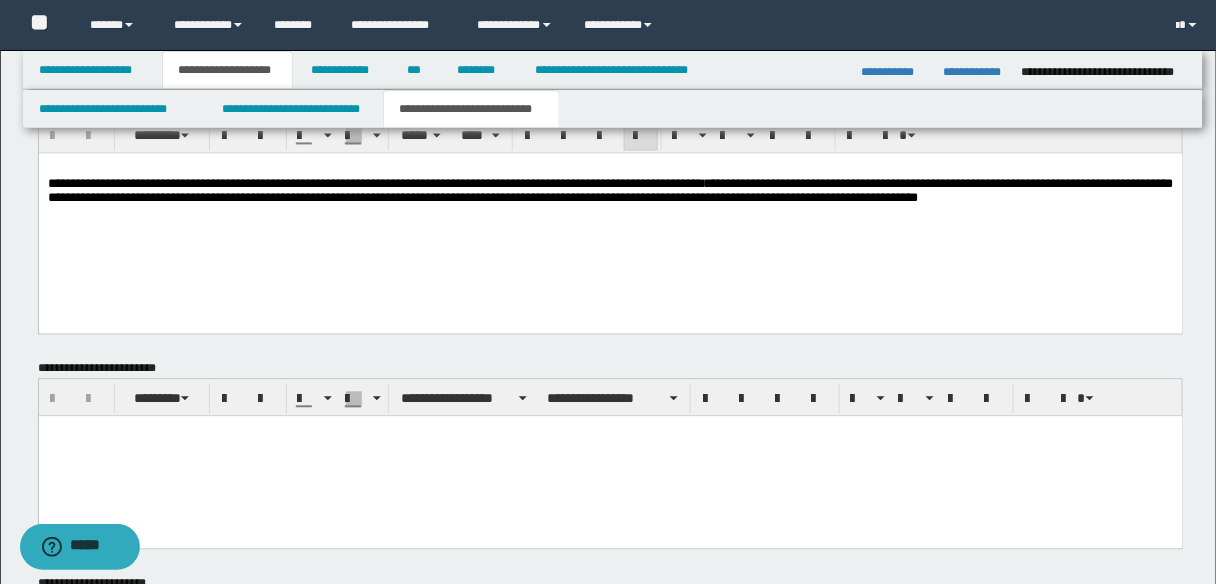 type 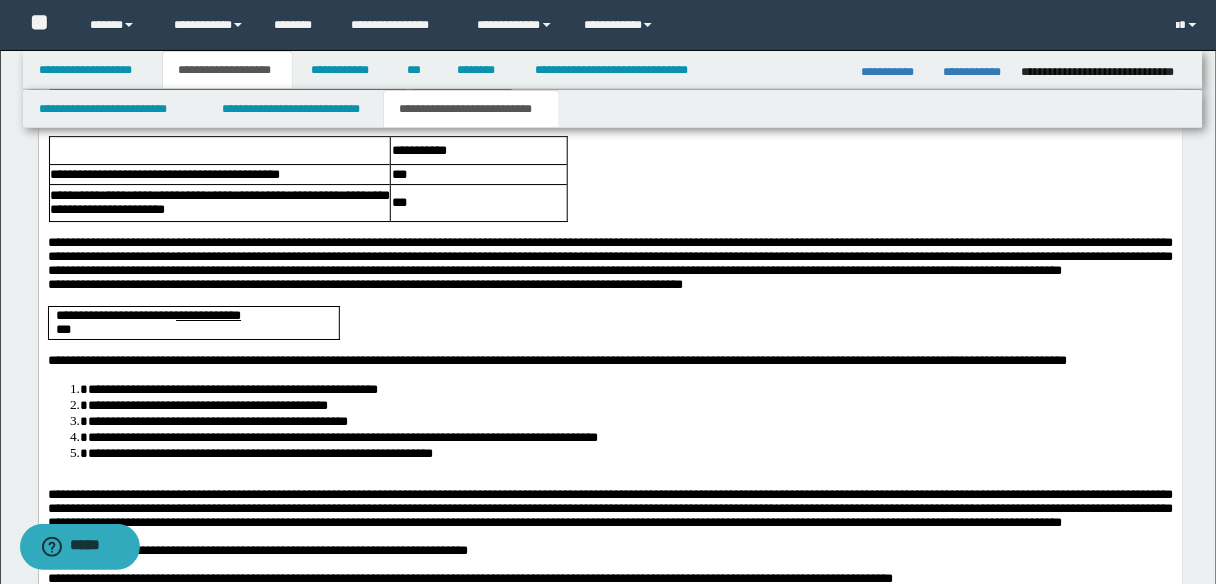 scroll, scrollTop: 1600, scrollLeft: 0, axis: vertical 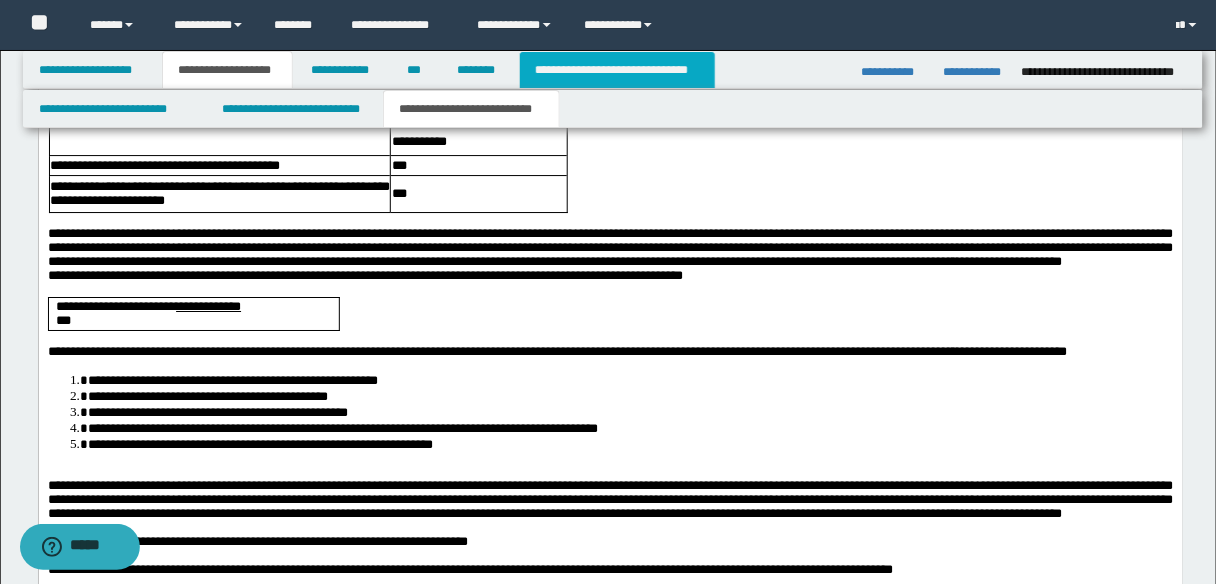 click on "**********" at bounding box center (617, 70) 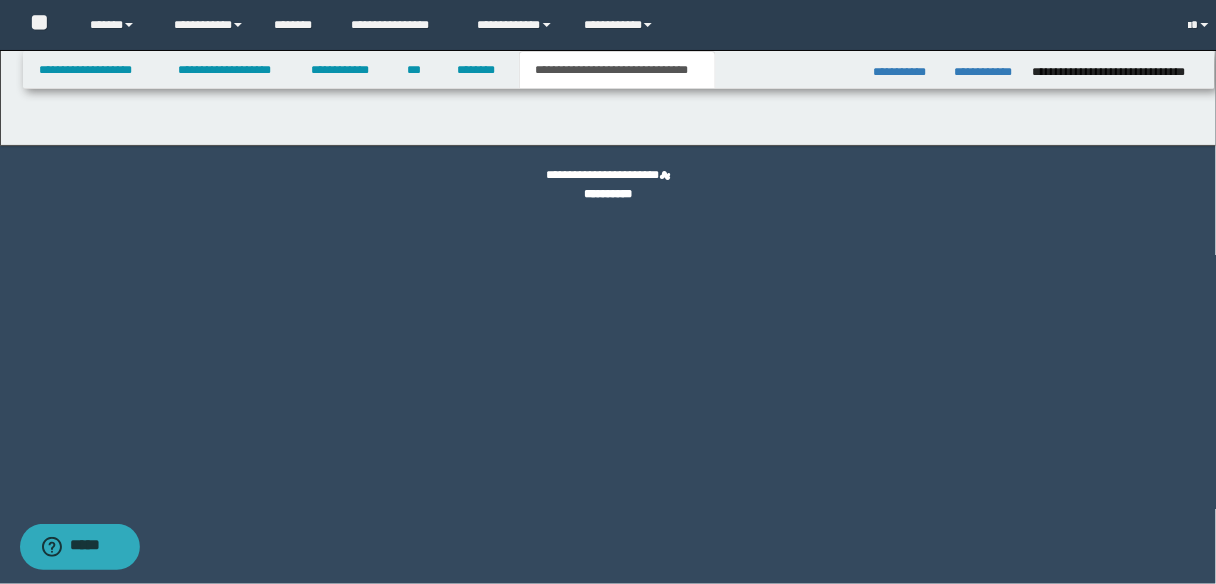 scroll, scrollTop: 0, scrollLeft: 0, axis: both 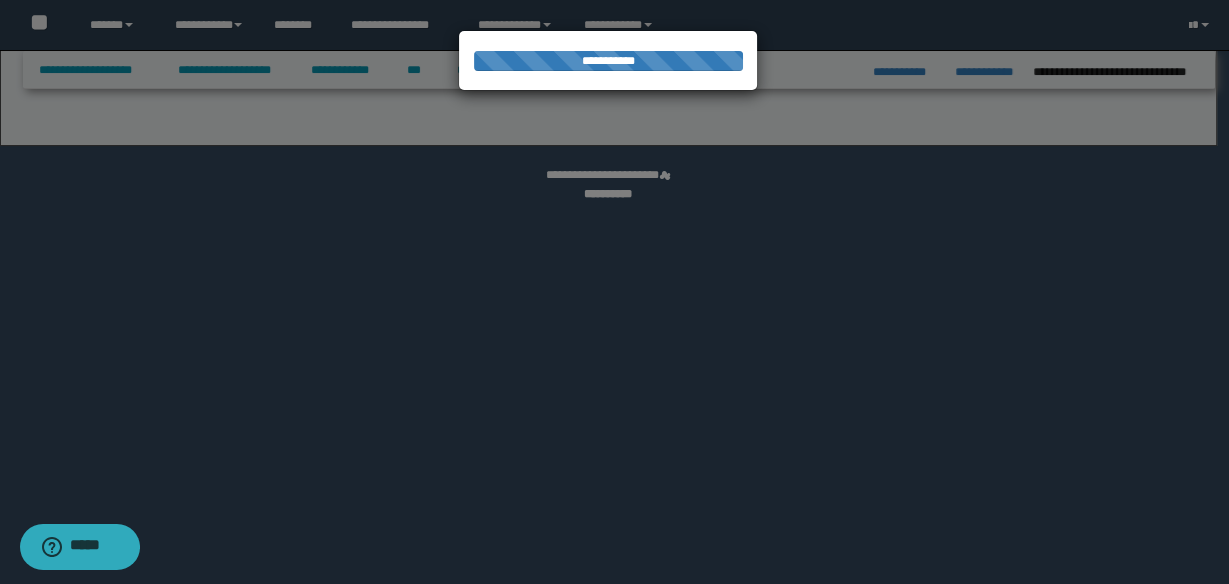 select on "*" 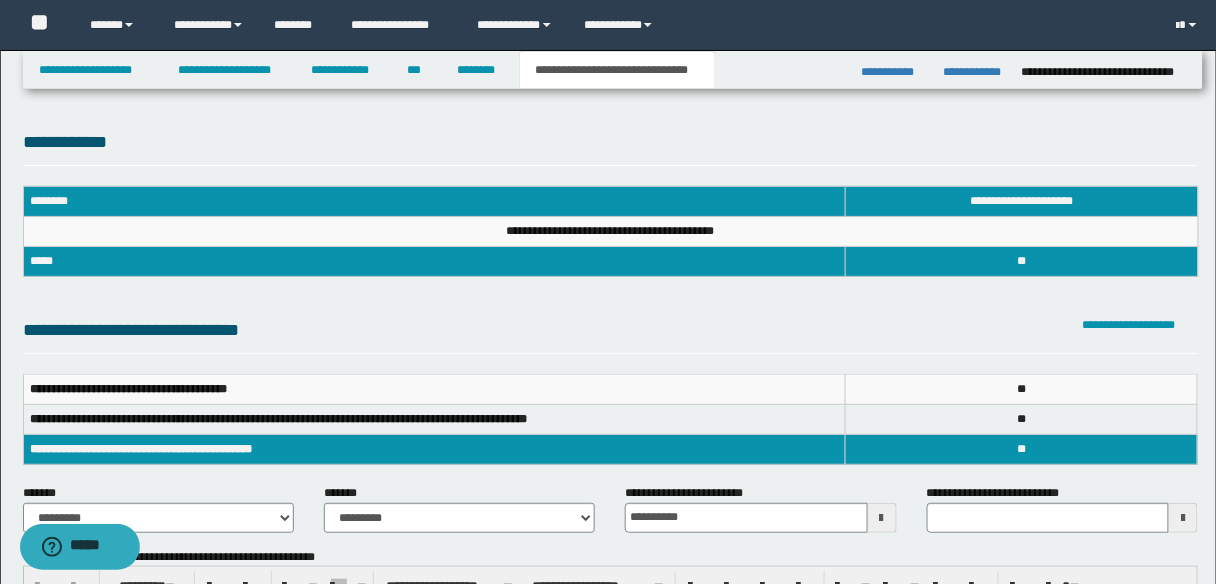 scroll, scrollTop: 0, scrollLeft: 0, axis: both 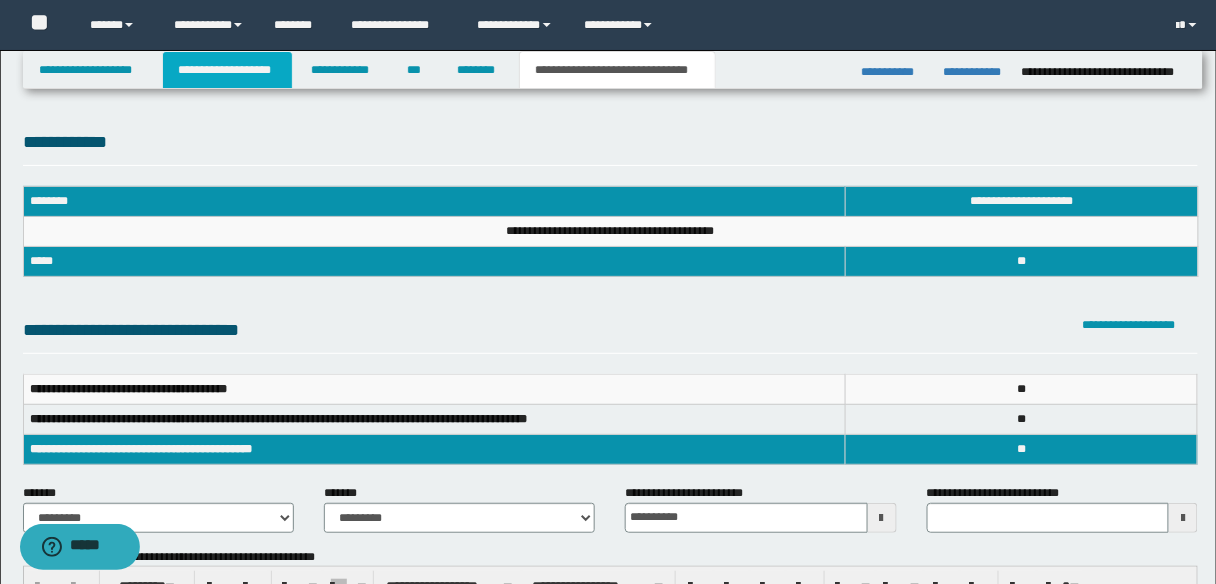 click on "**********" at bounding box center (227, 70) 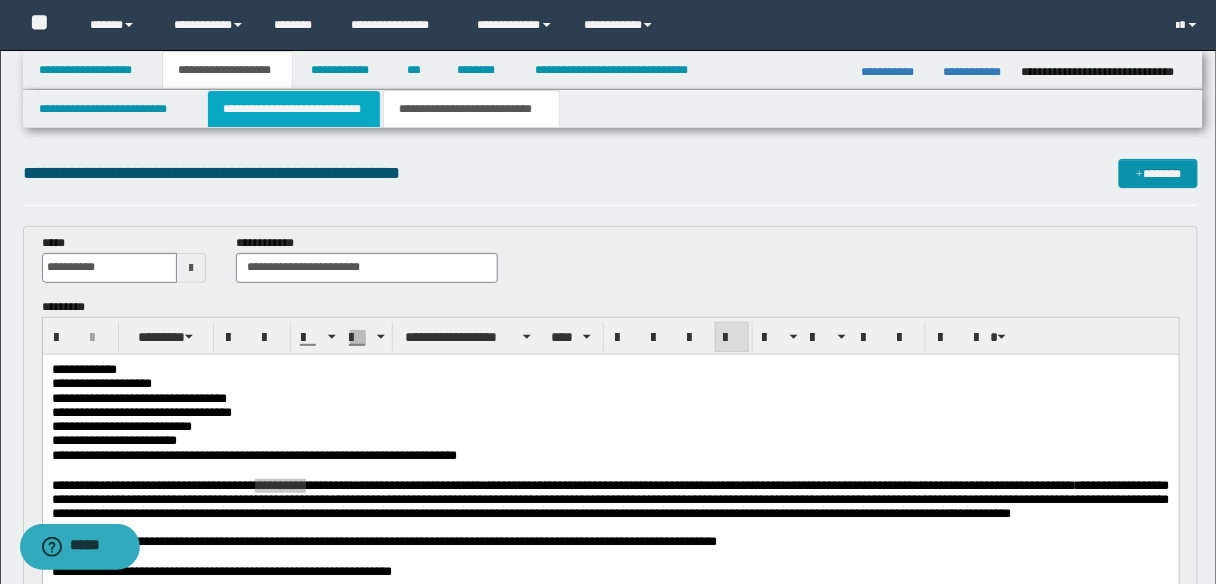 click on "**********" at bounding box center (294, 109) 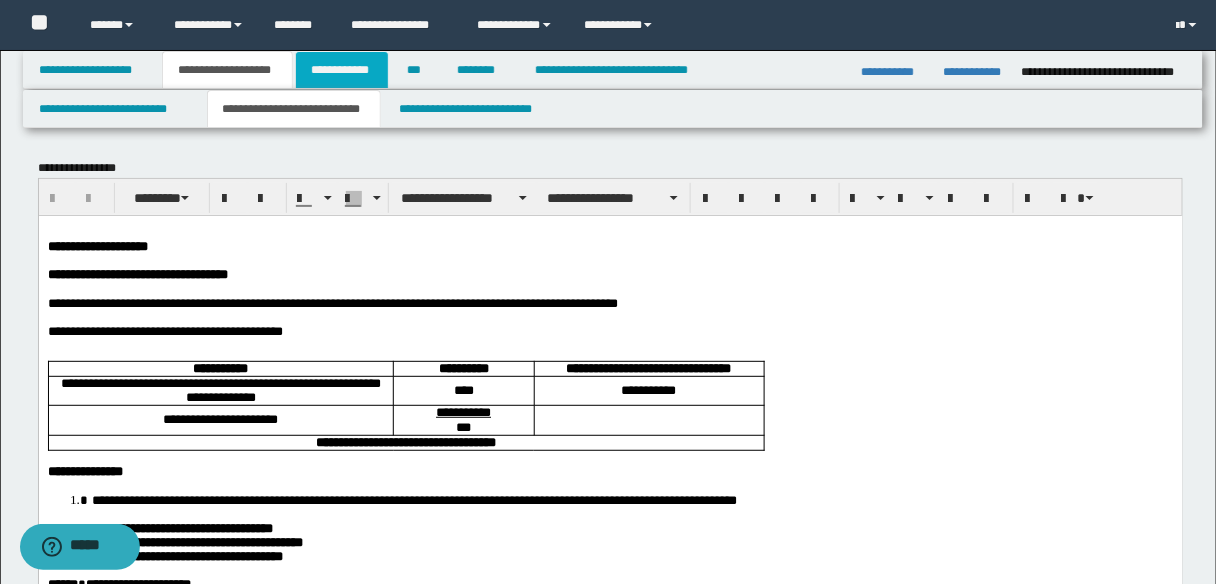 click on "**********" at bounding box center (342, 70) 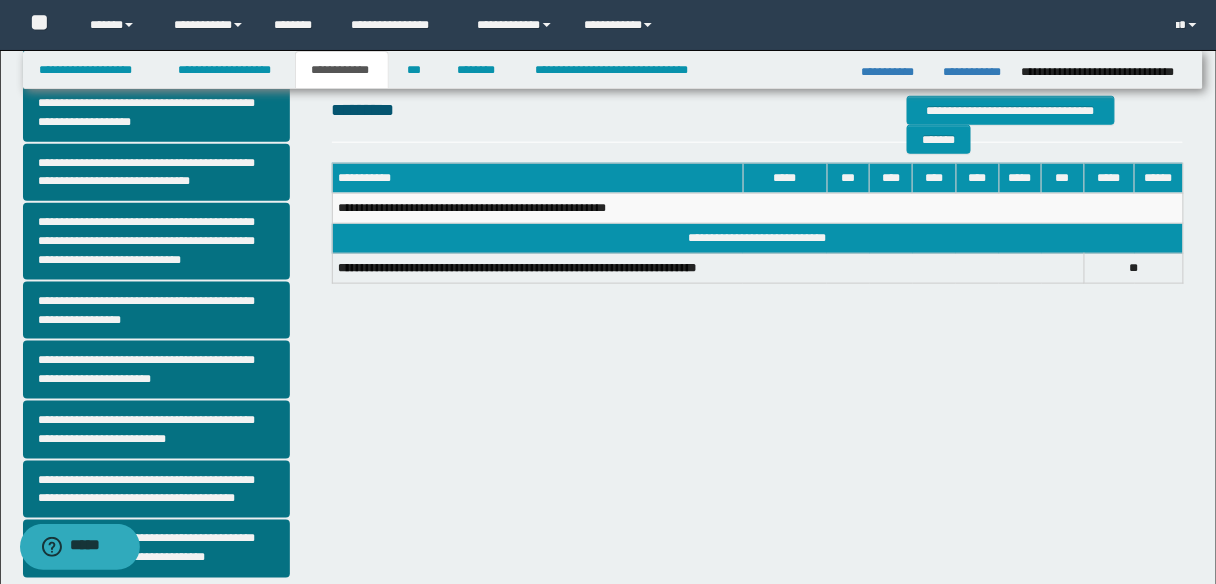 scroll, scrollTop: 564, scrollLeft: 0, axis: vertical 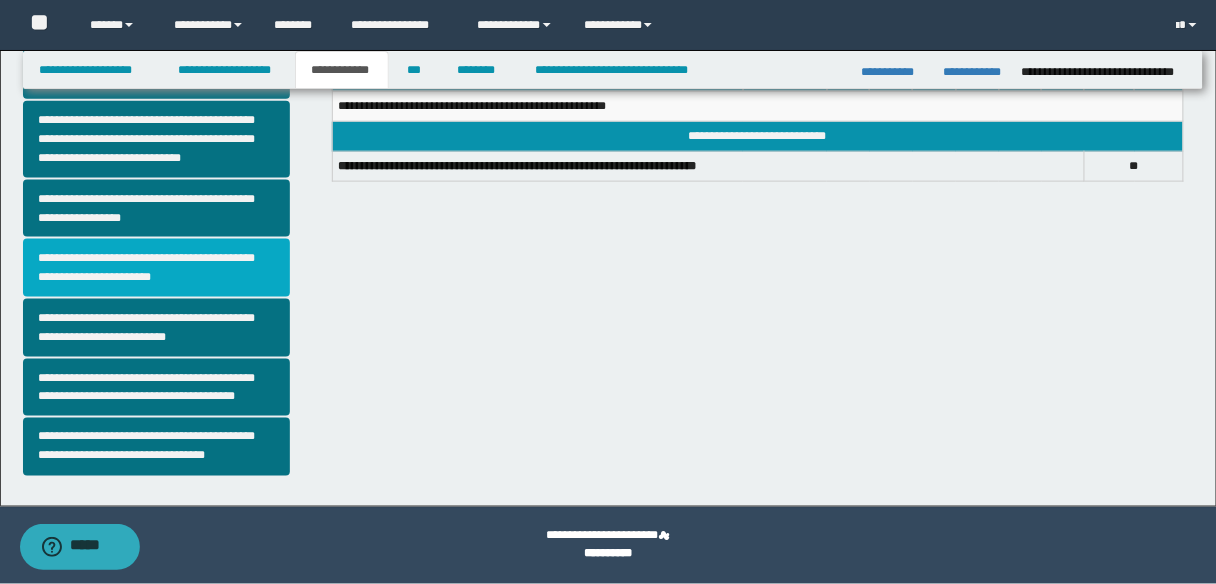click on "**********" at bounding box center (156, 268) 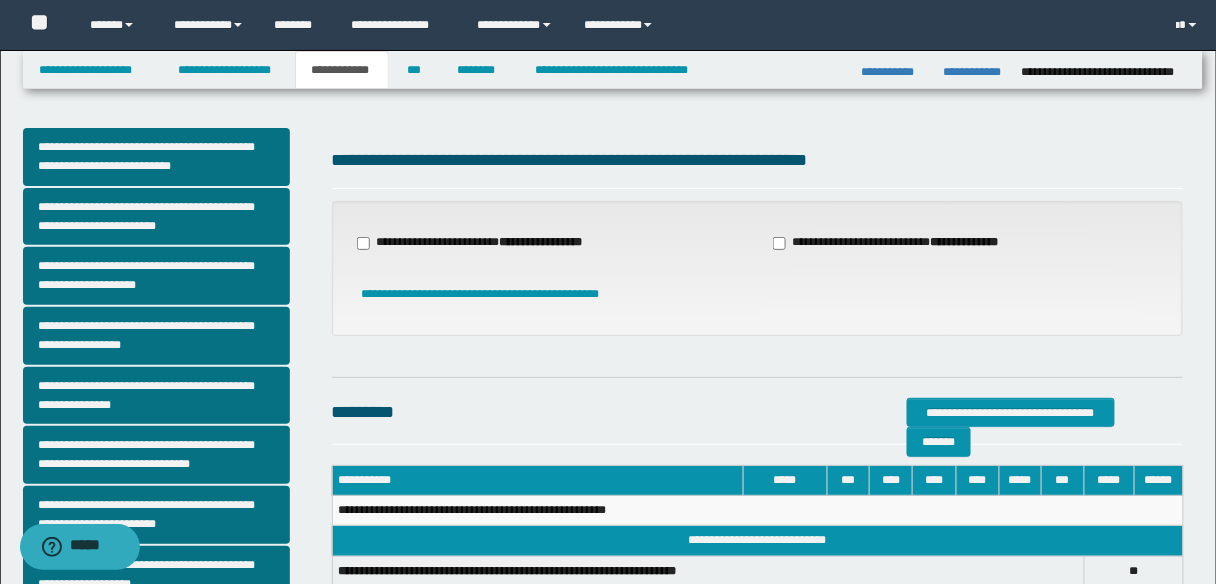 click on "**********" at bounding box center (898, 243) 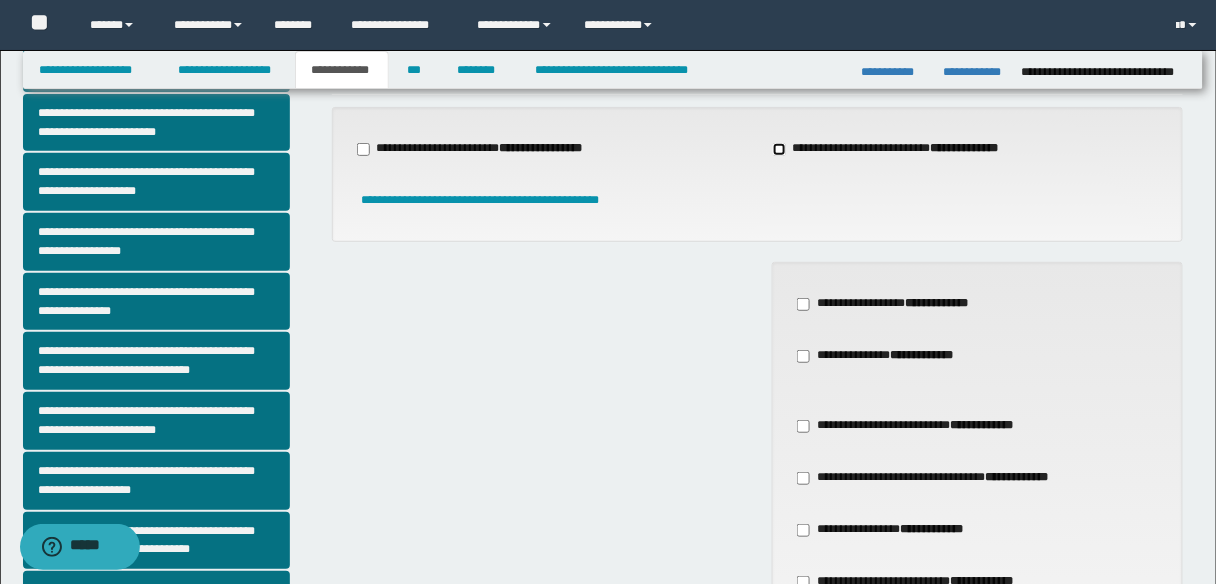 scroll, scrollTop: 240, scrollLeft: 0, axis: vertical 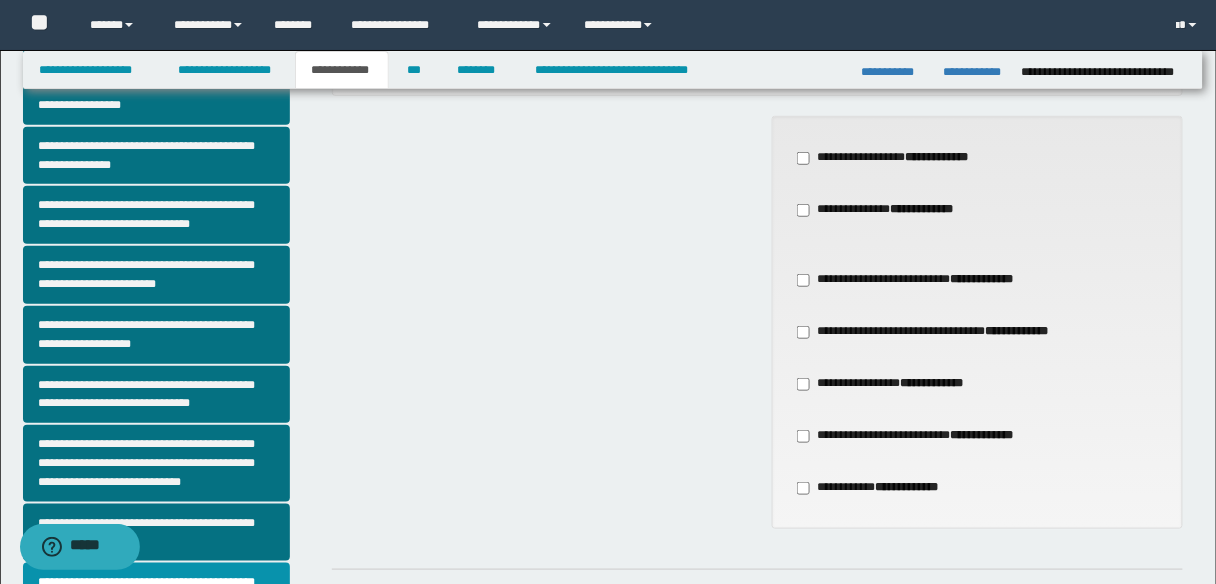 click on "**********" at bounding box center (917, 280) 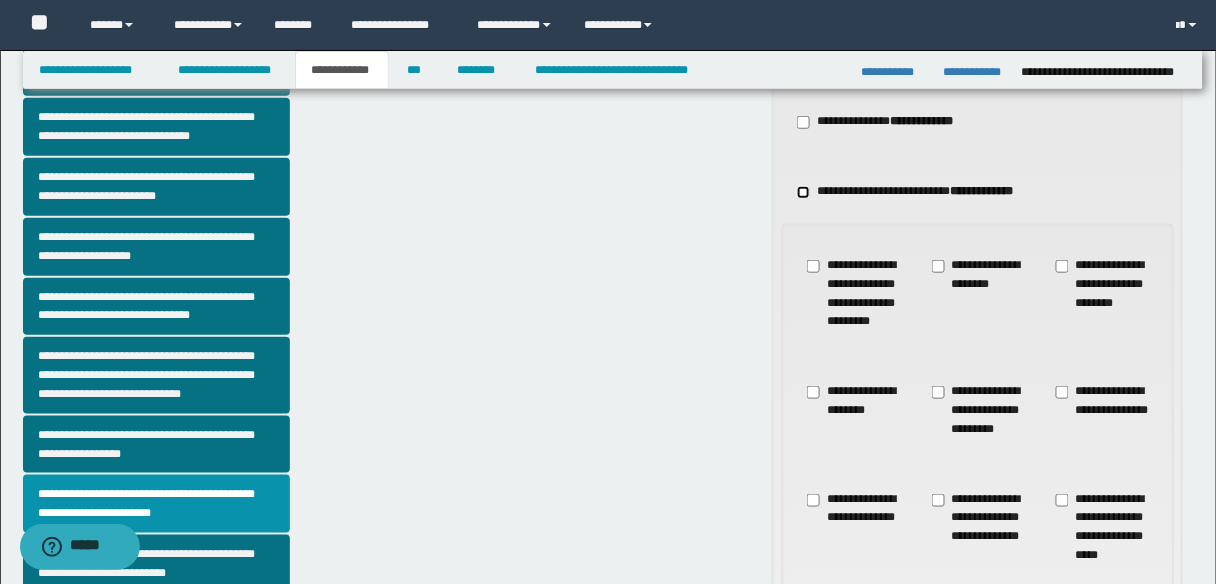 scroll, scrollTop: 480, scrollLeft: 0, axis: vertical 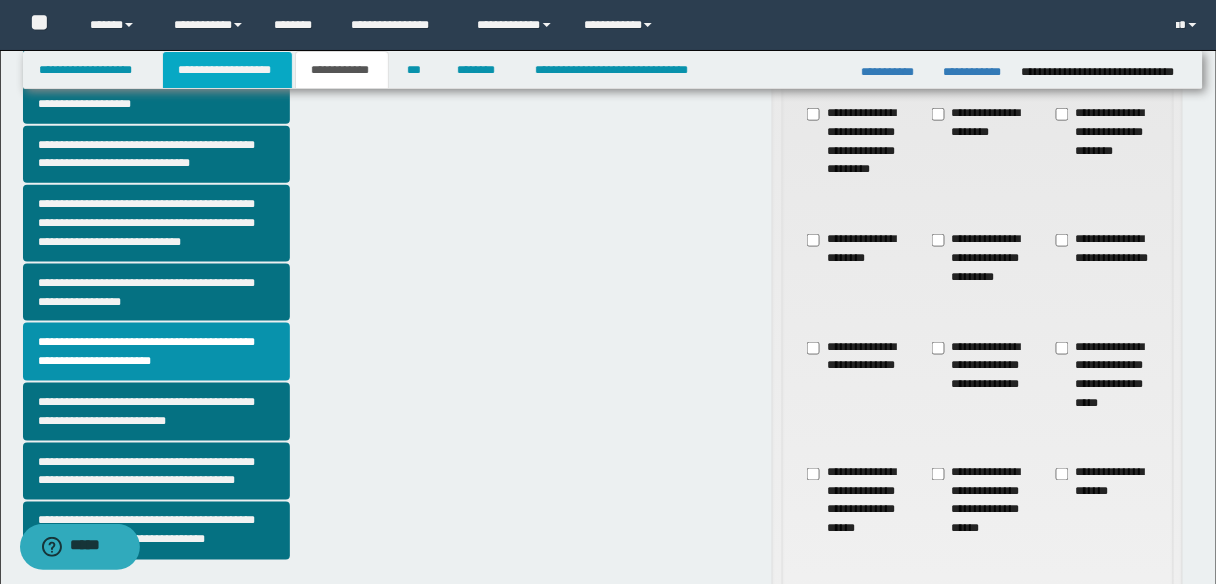 click on "**********" at bounding box center [227, 70] 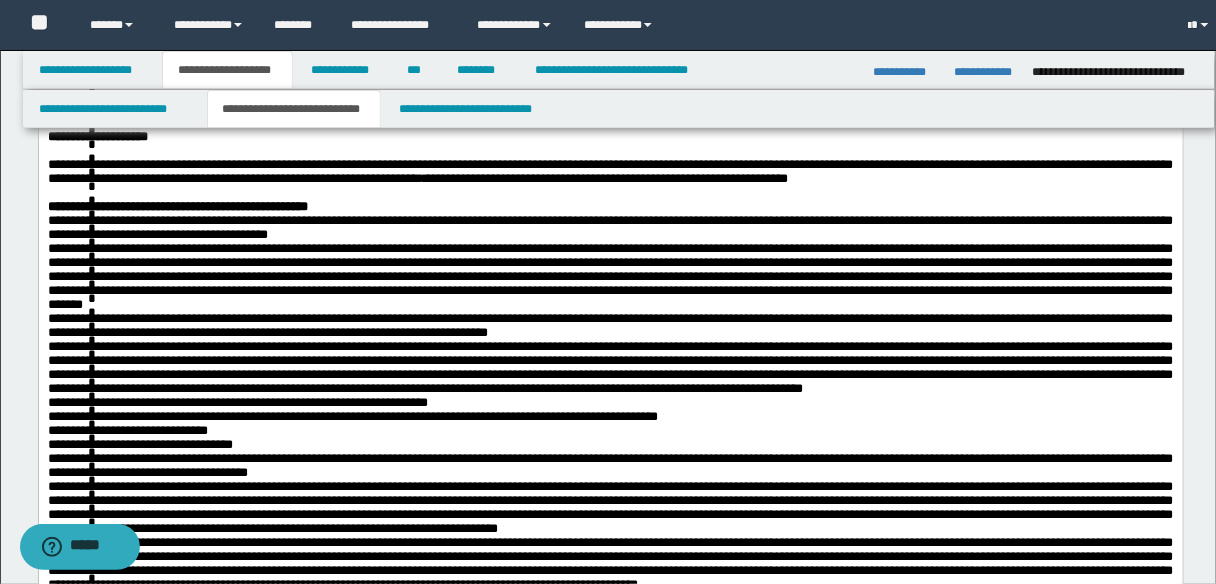 scroll, scrollTop: 511, scrollLeft: 0, axis: vertical 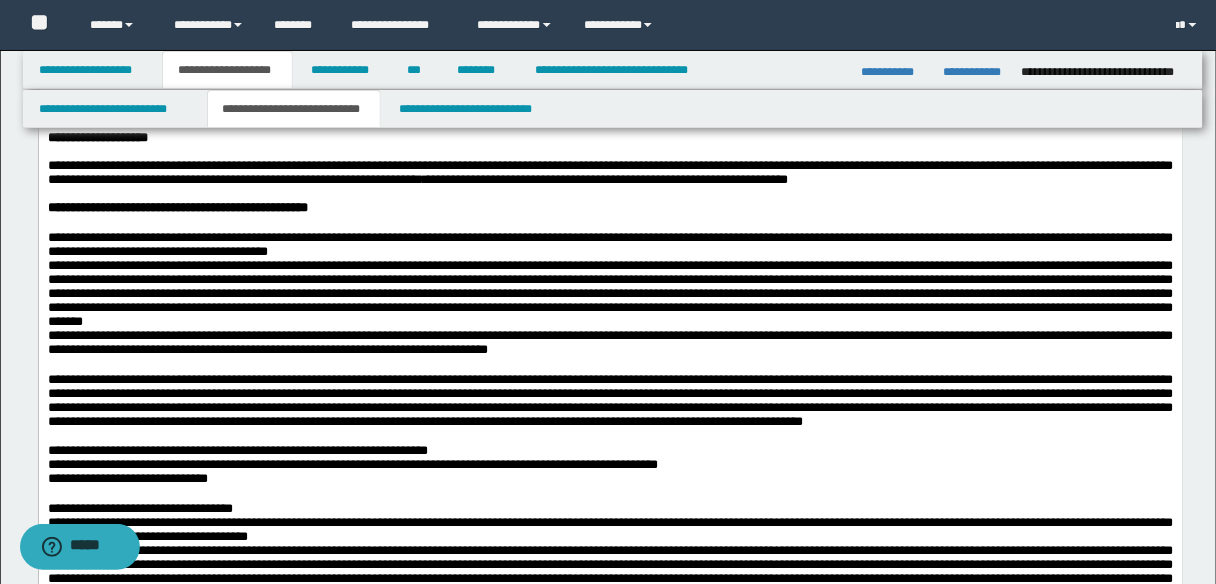 click on "**********" at bounding box center [610, 102] 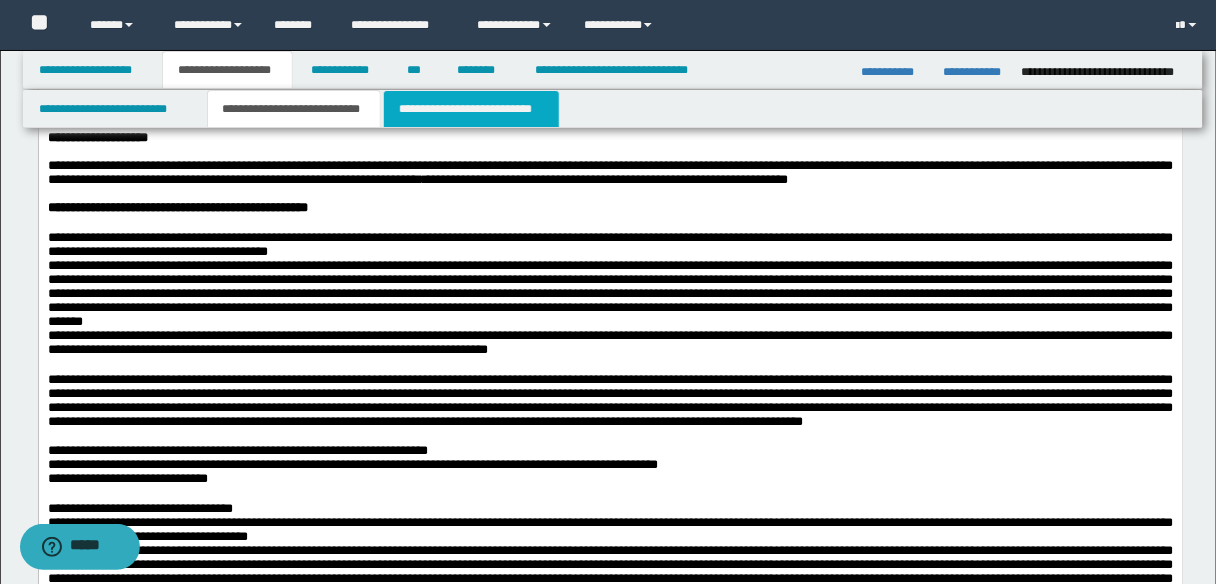 click on "**********" at bounding box center (471, 109) 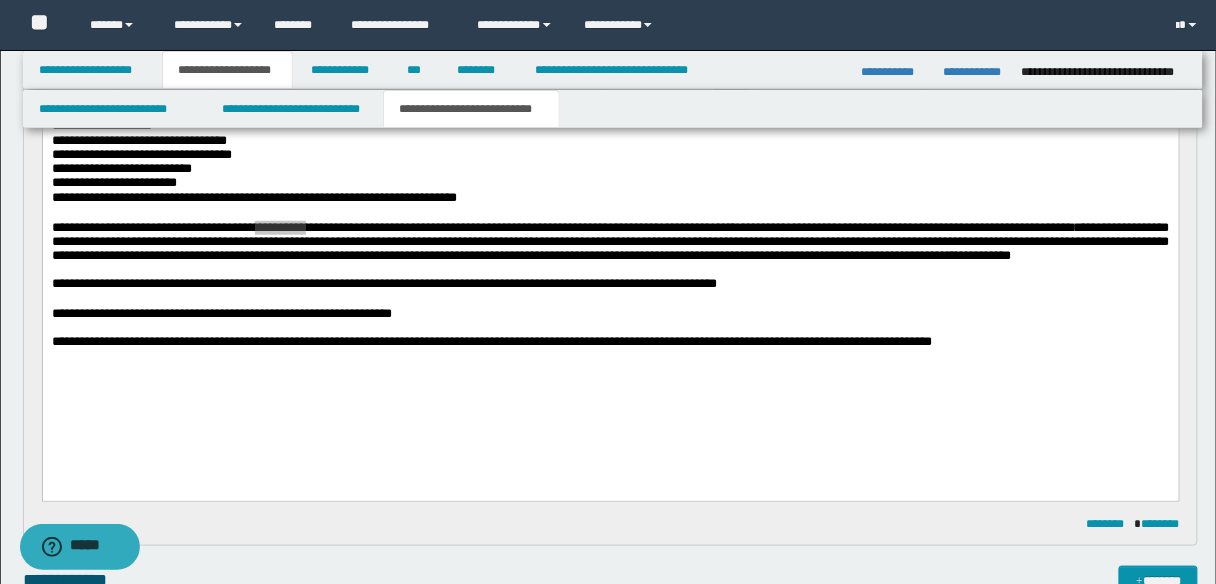 scroll, scrollTop: 31, scrollLeft: 0, axis: vertical 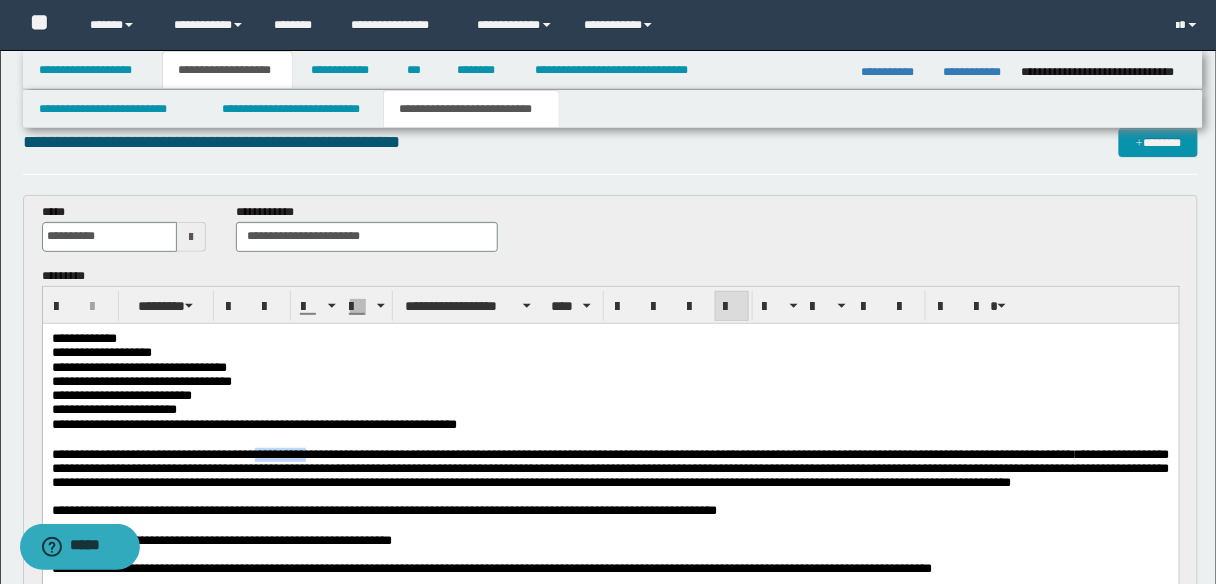 click on "**********" at bounding box center [610, 409] 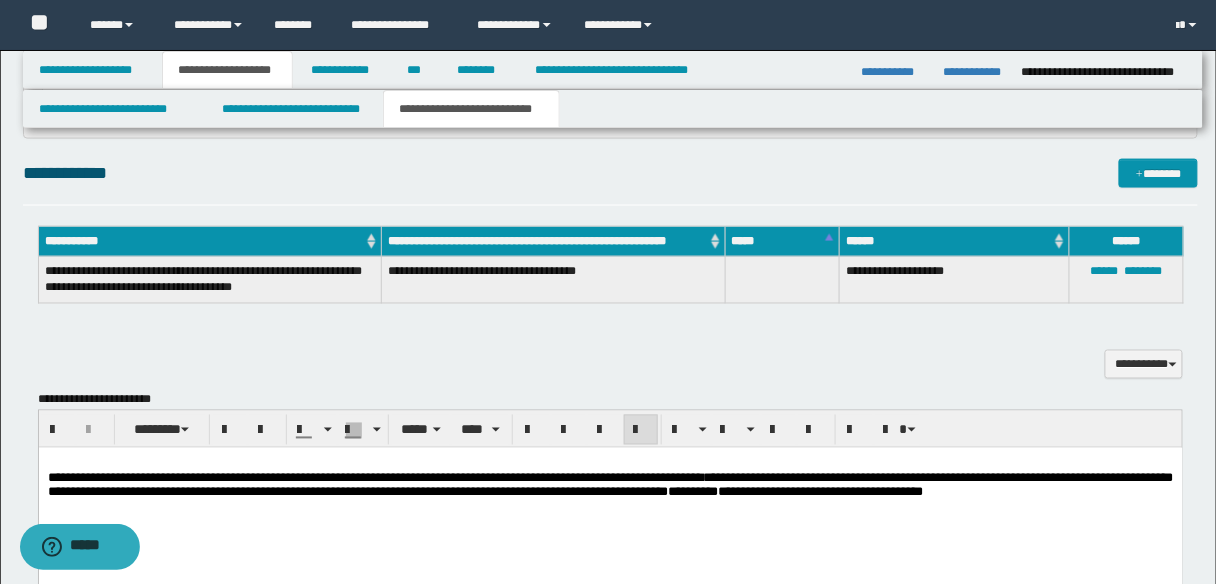 scroll, scrollTop: 671, scrollLeft: 0, axis: vertical 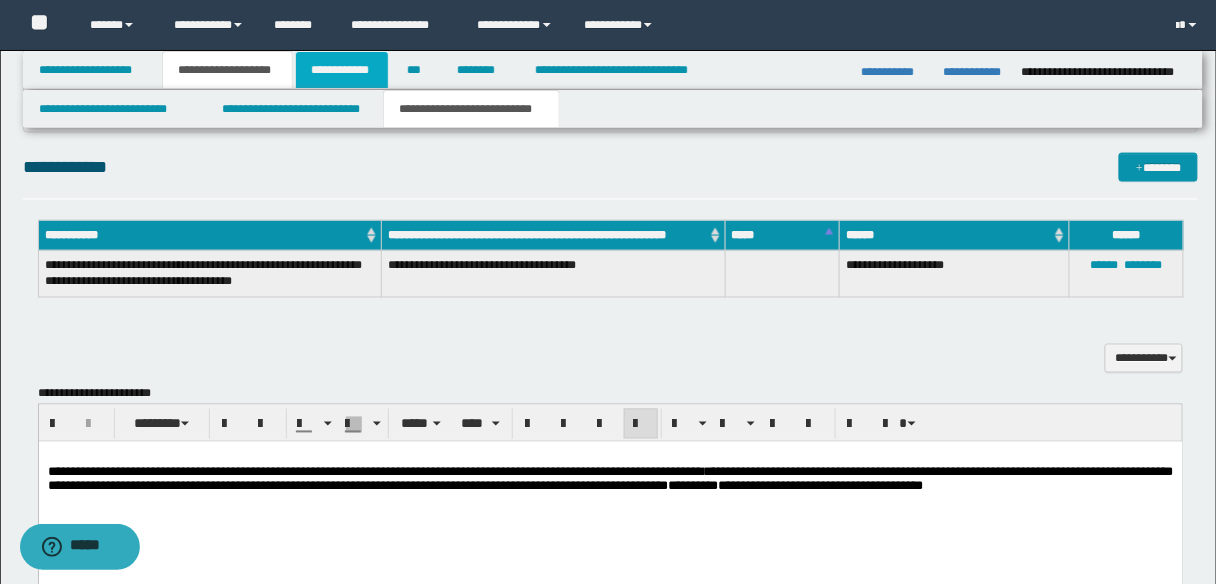 click on "**********" at bounding box center [342, 70] 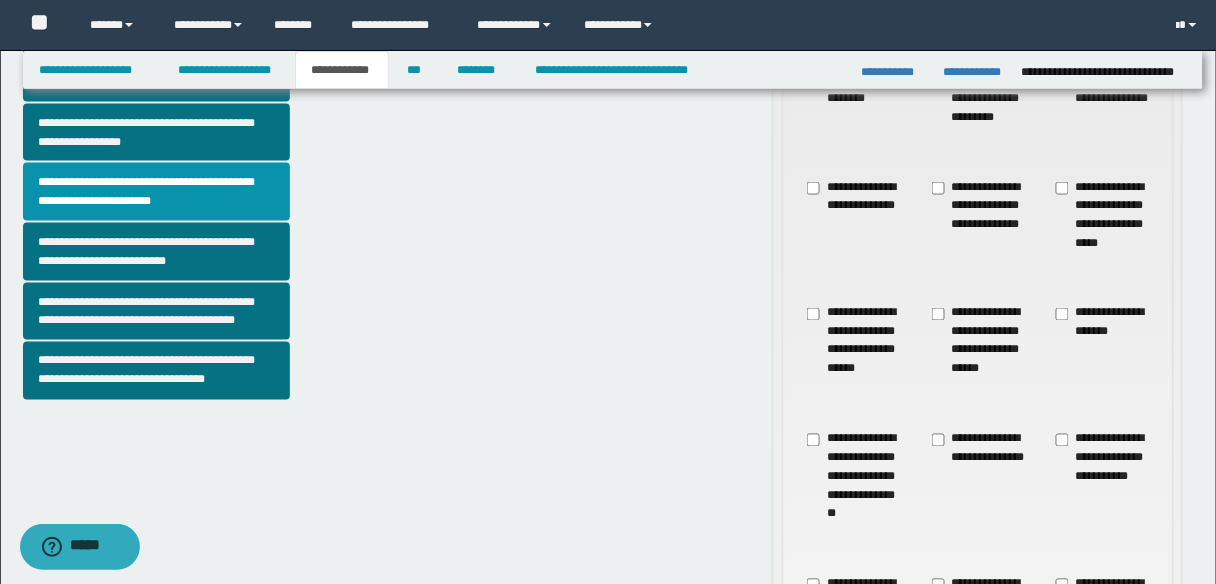 click on "**********" at bounding box center [854, 206] 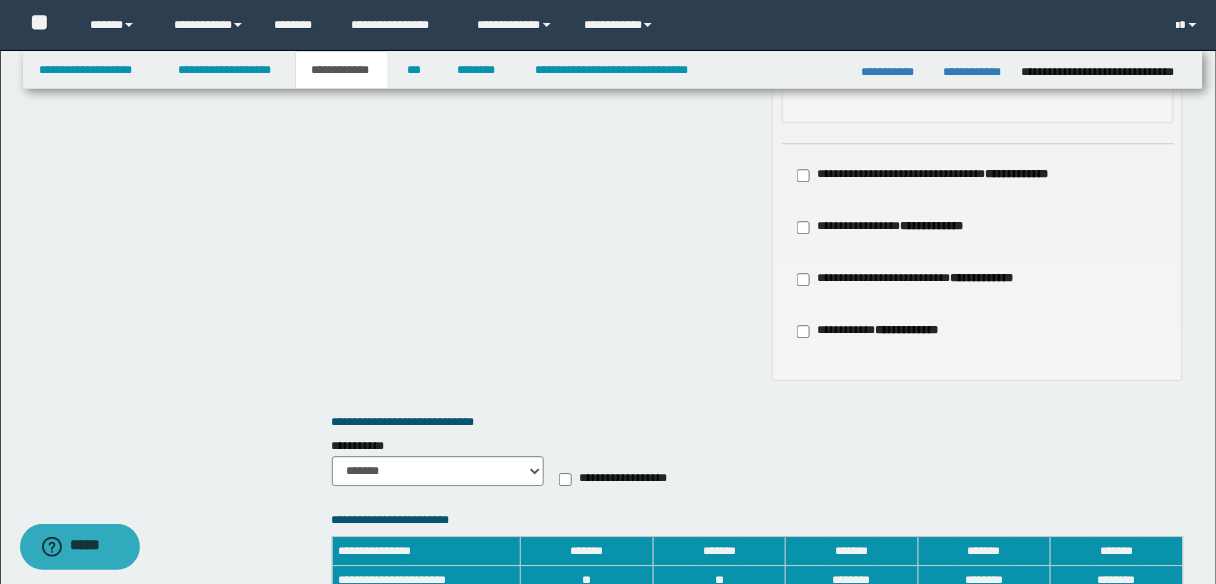 scroll, scrollTop: 1280, scrollLeft: 0, axis: vertical 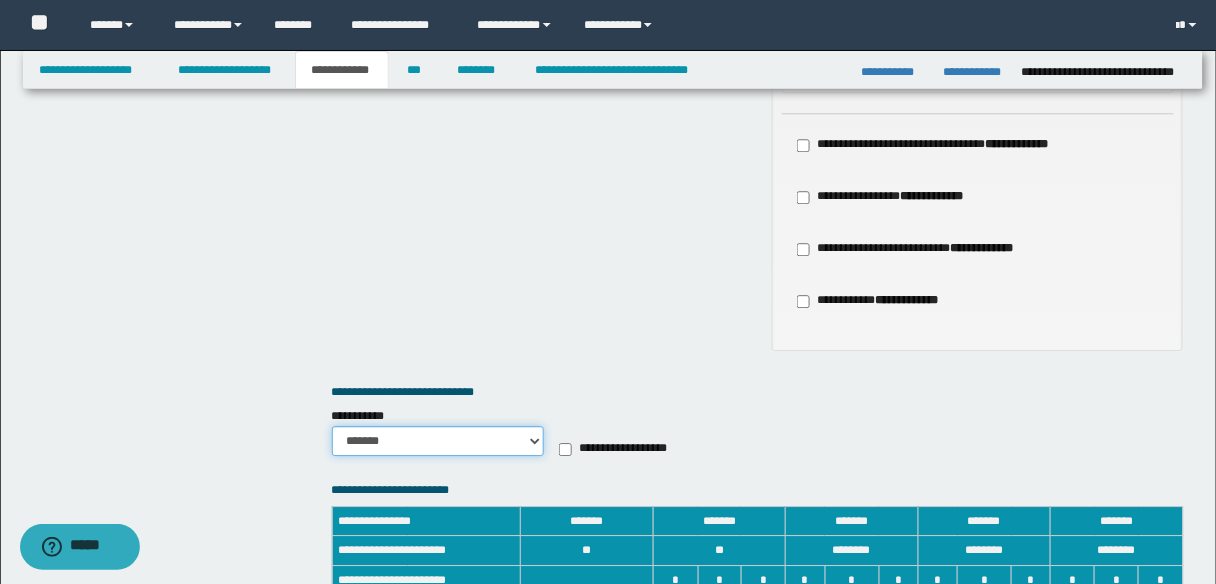 click on "*******
*********" at bounding box center [438, 441] 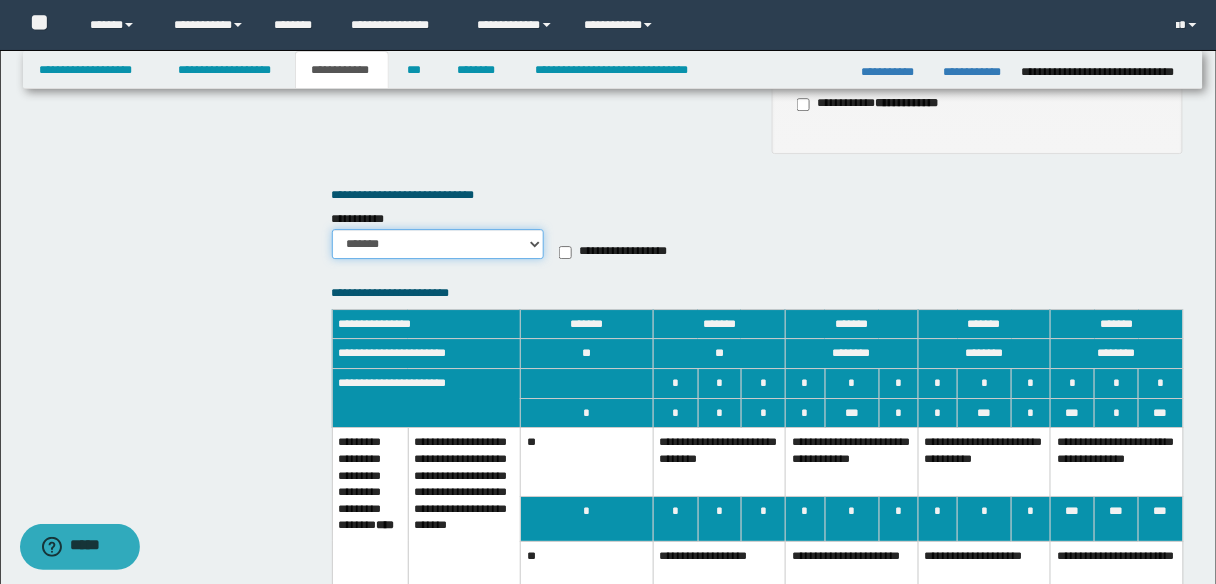 scroll, scrollTop: 1600, scrollLeft: 0, axis: vertical 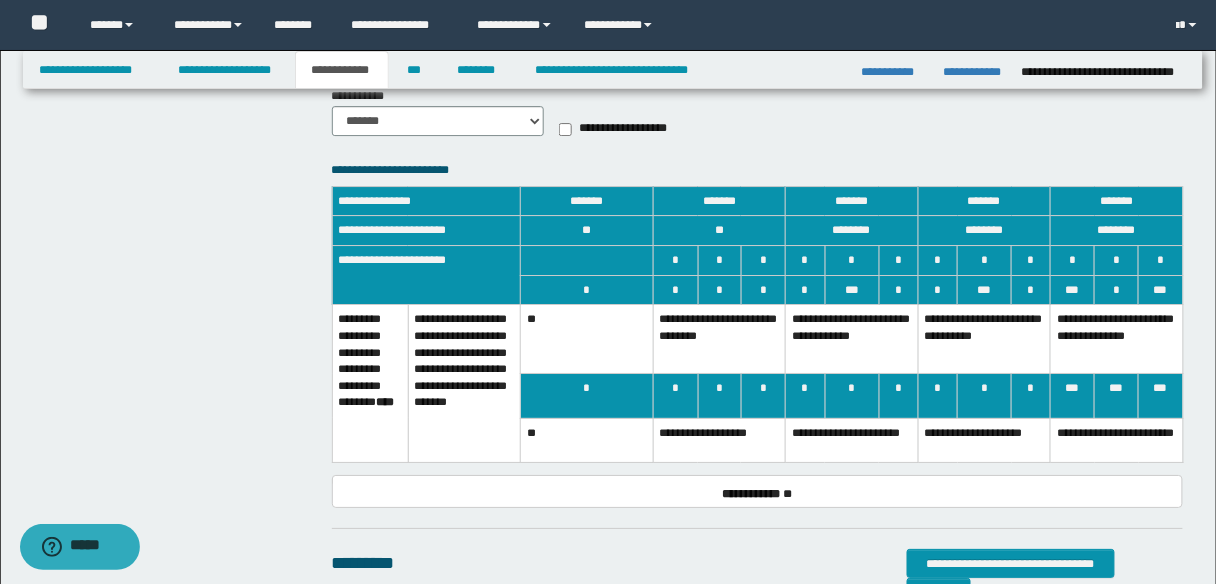 click on "**********" at bounding box center (719, 440) 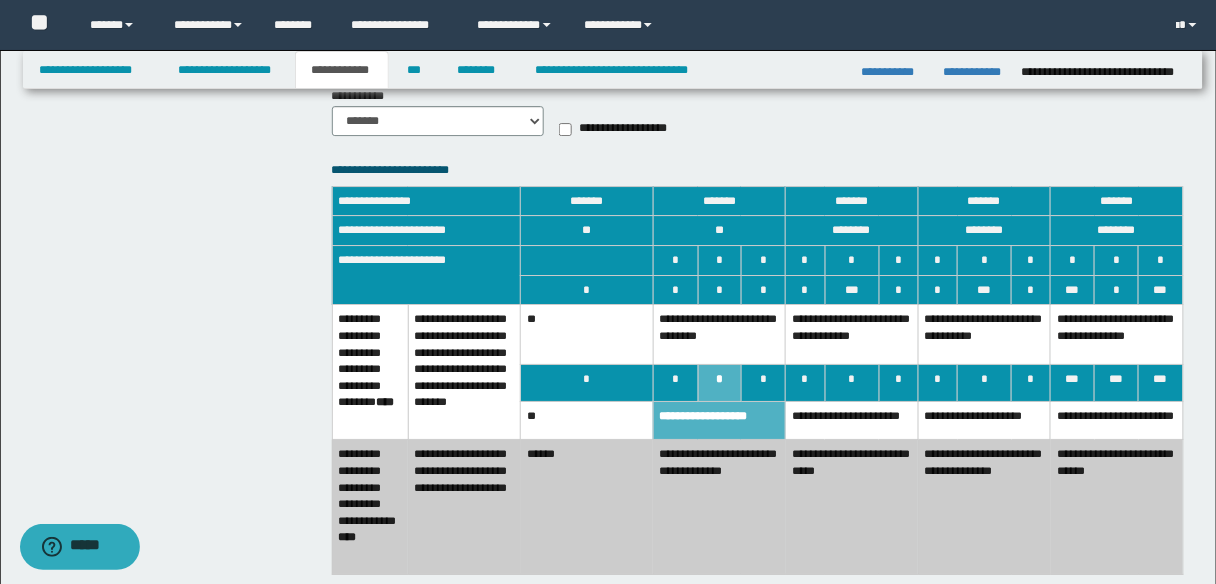 scroll, scrollTop: 1840, scrollLeft: 0, axis: vertical 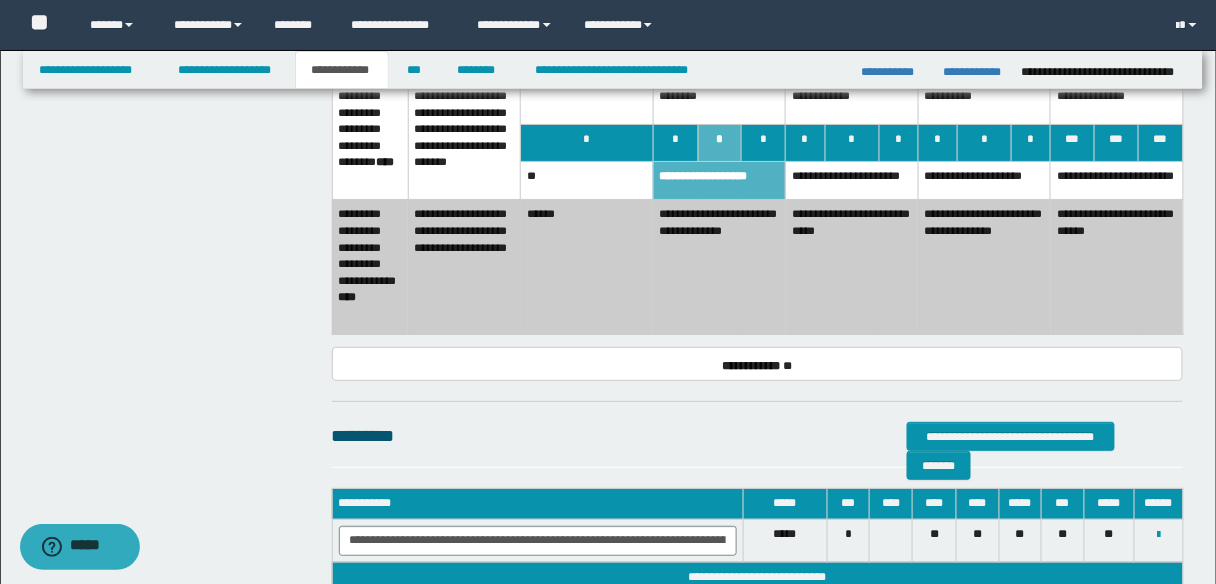 click on "**********" at bounding box center [719, 267] 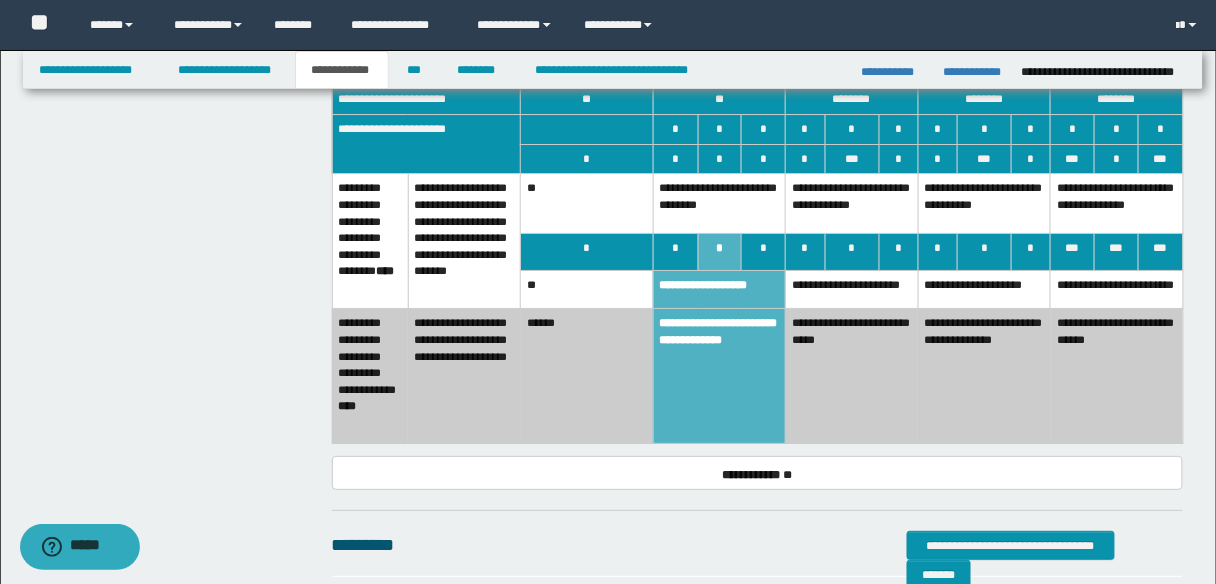 scroll, scrollTop: 1600, scrollLeft: 0, axis: vertical 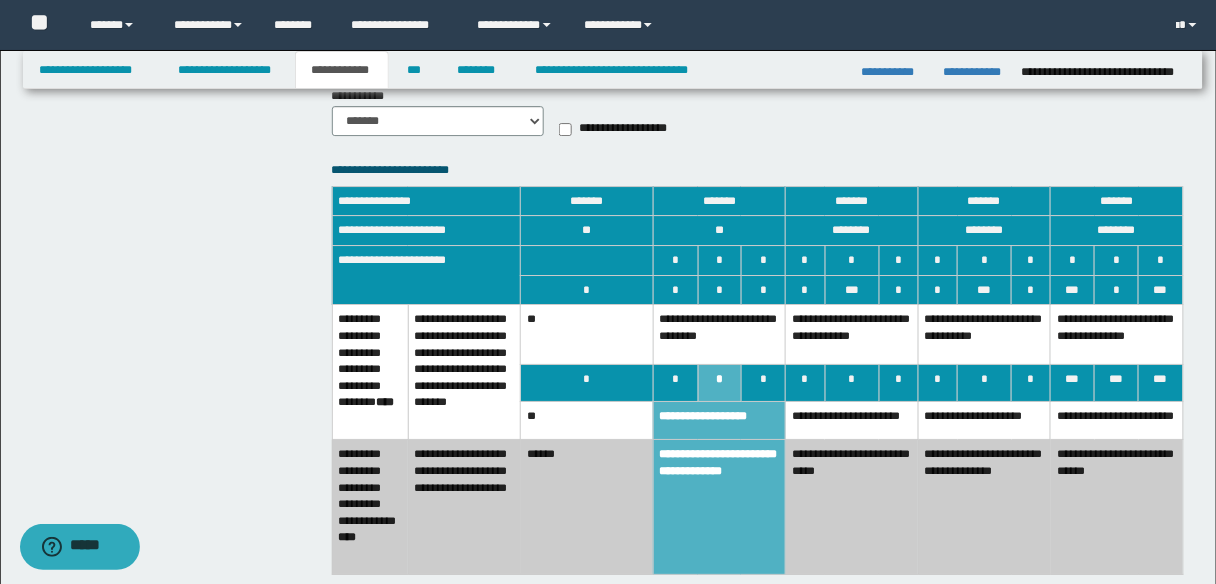 click on "**********" at bounding box center [719, 334] 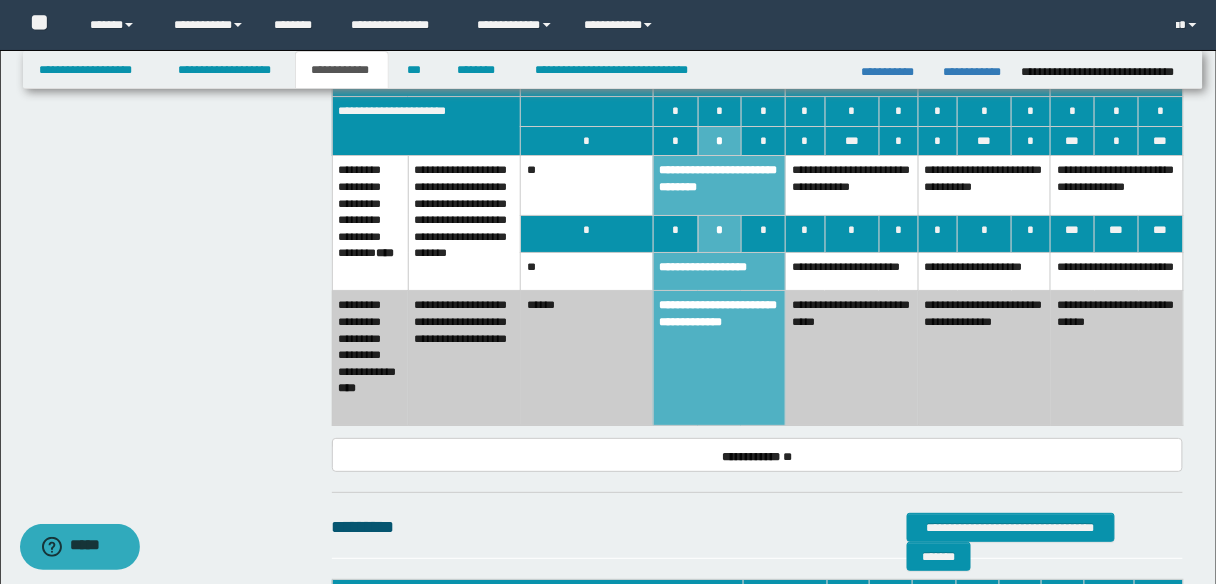 scroll, scrollTop: 1840, scrollLeft: 0, axis: vertical 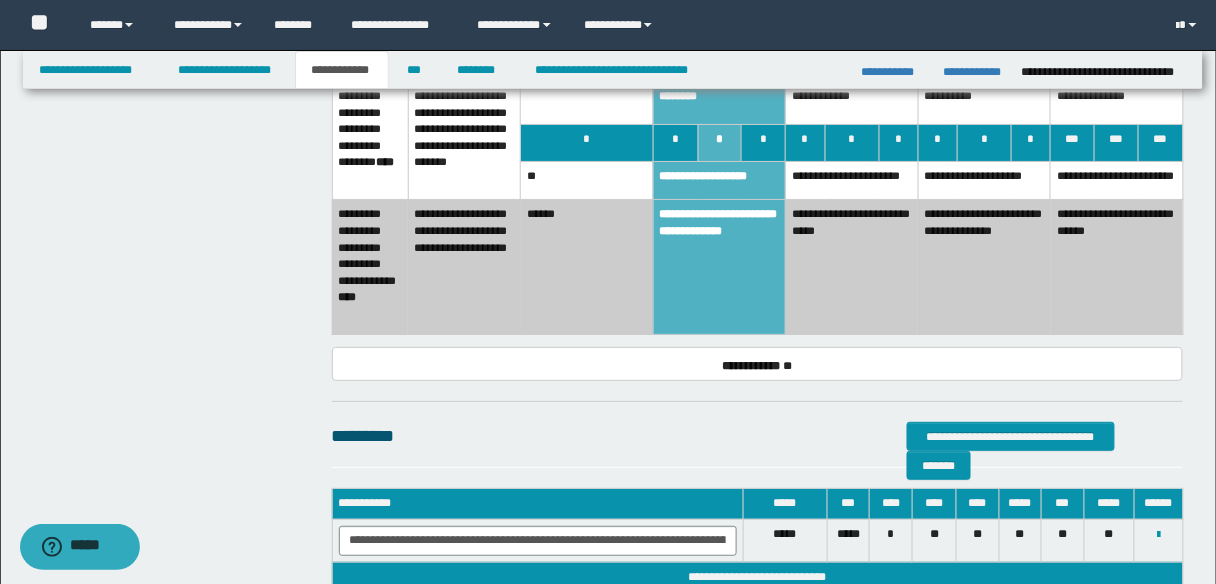 click on "**********" at bounding box center [852, 267] 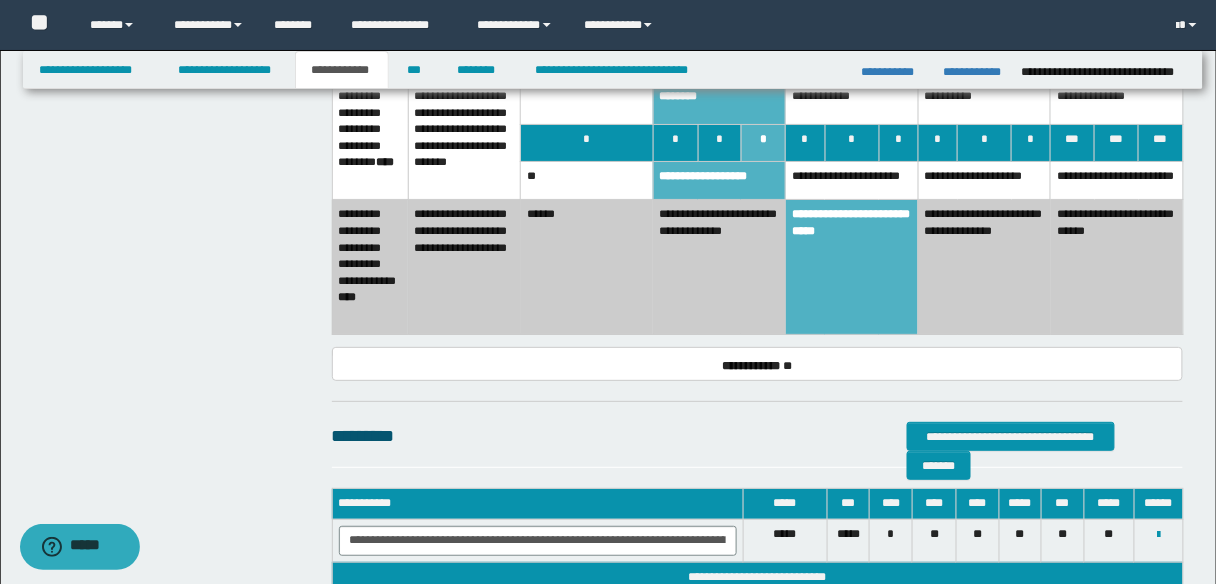scroll, scrollTop: 1760, scrollLeft: 0, axis: vertical 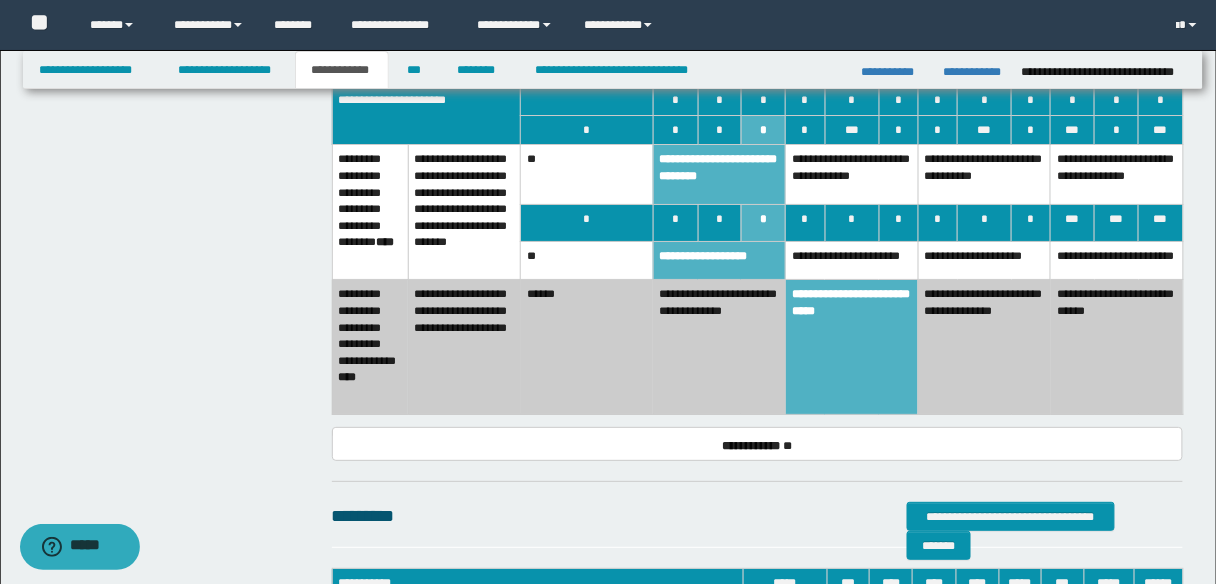 click on "**********" at bounding box center (852, 261) 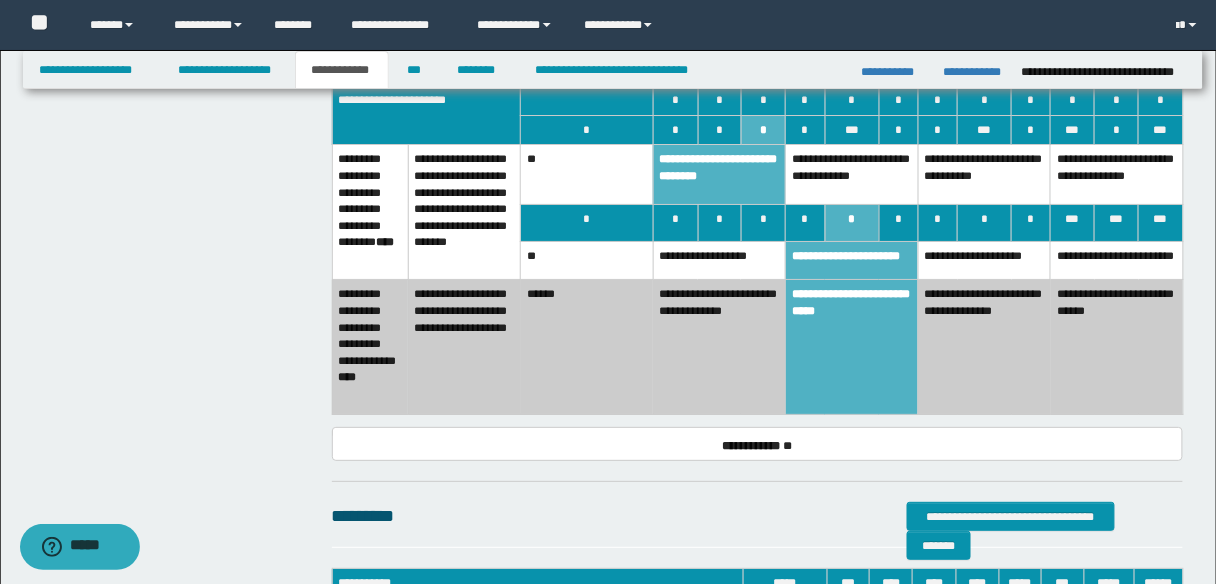 click on "**********" at bounding box center (852, 174) 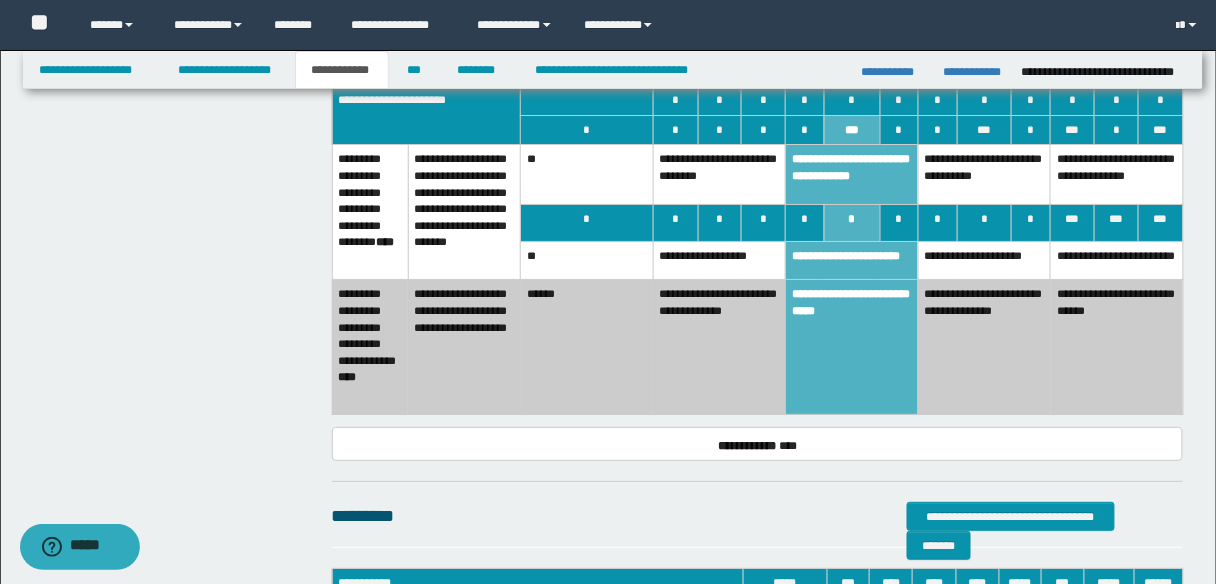 click on "**********" at bounding box center [984, 347] 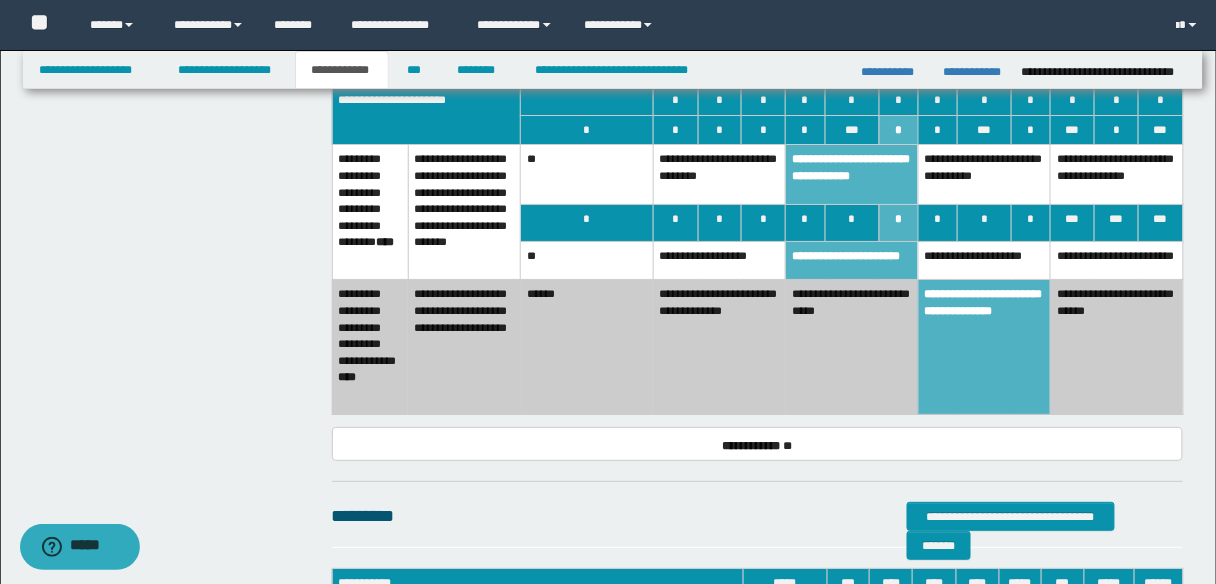 click on "**********" at bounding box center (984, 261) 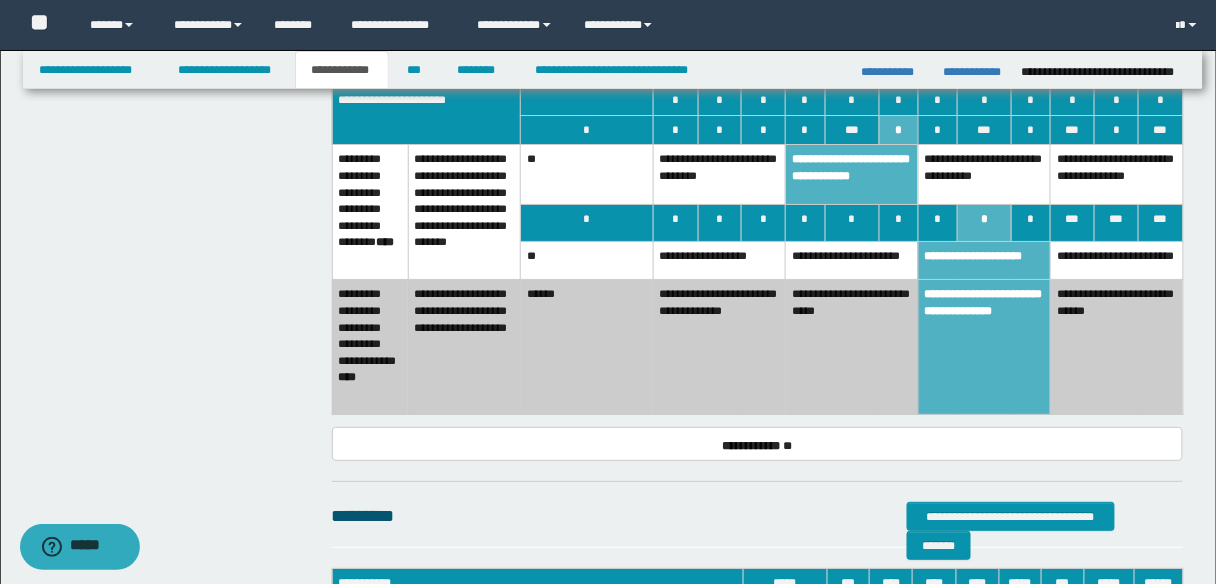 click on "**********" at bounding box center (984, 174) 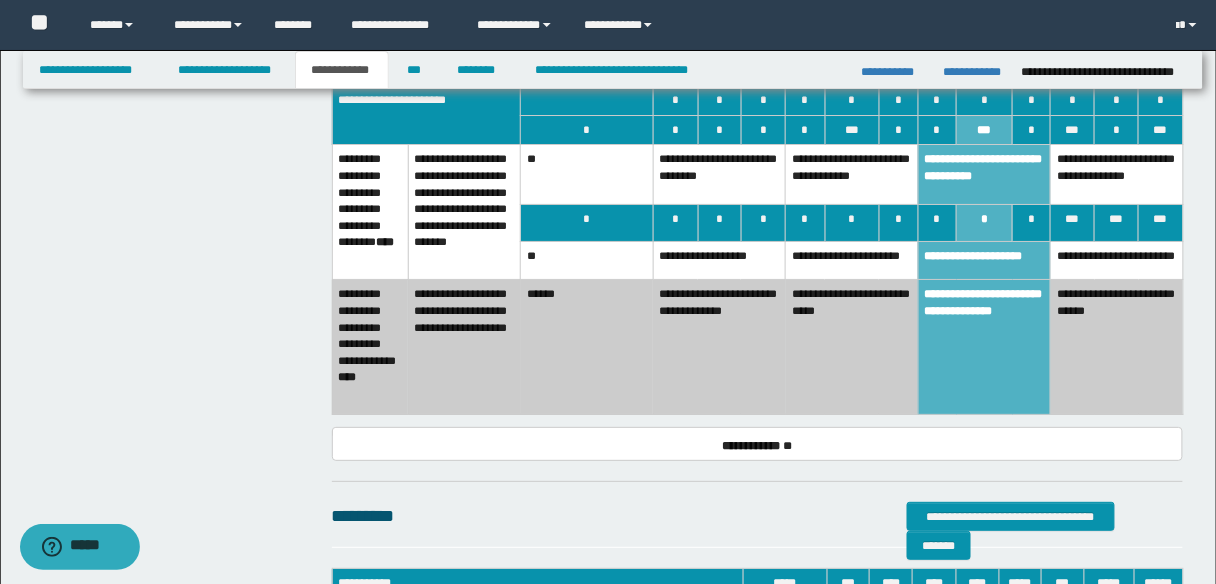 click on "**********" at bounding box center [1117, 347] 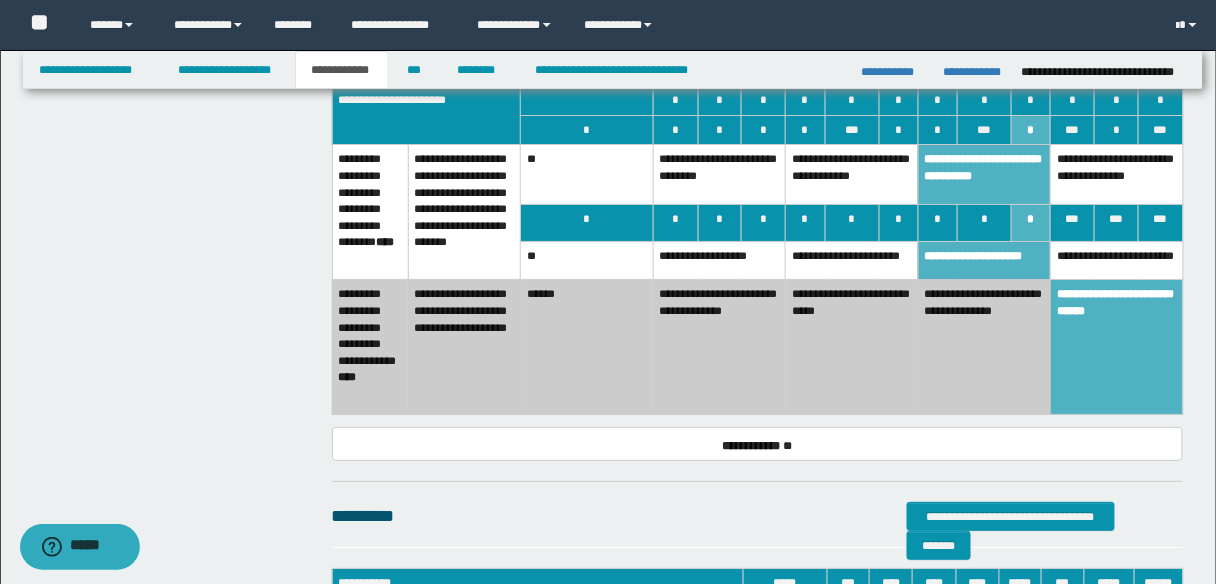 click on "**********" at bounding box center (1117, 261) 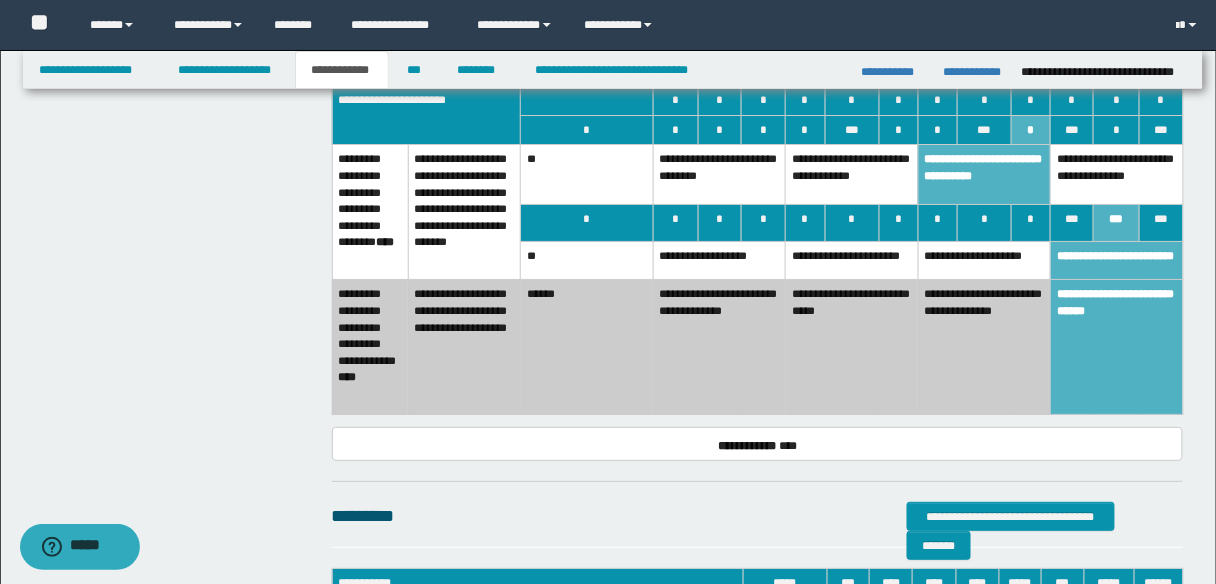 click on "**********" at bounding box center [1117, 174] 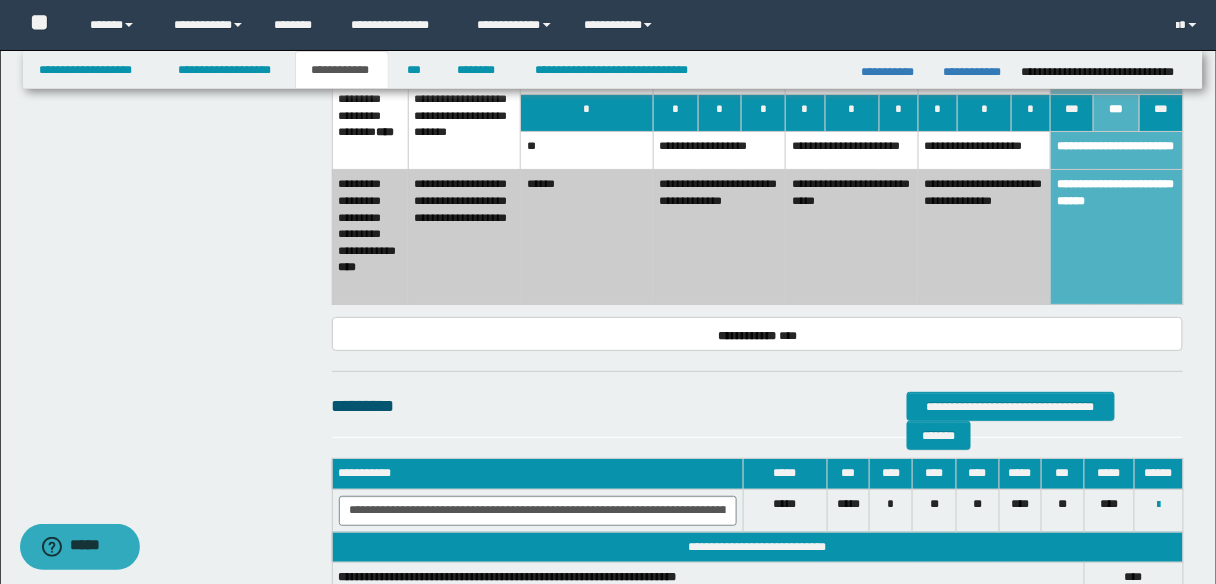 scroll, scrollTop: 1765, scrollLeft: 0, axis: vertical 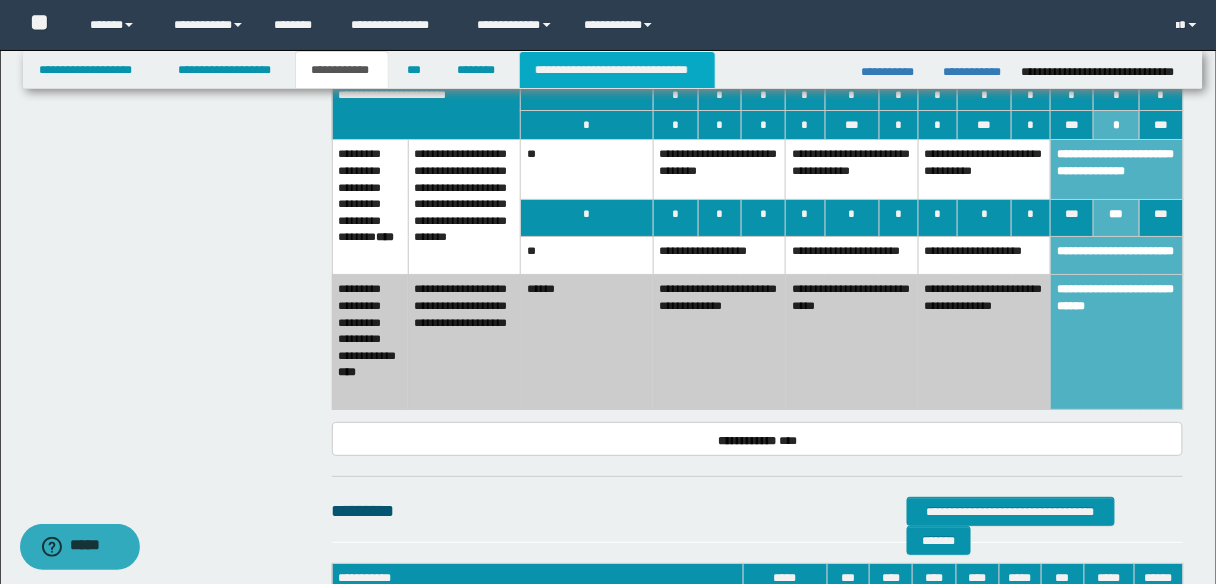 click on "**********" at bounding box center [617, 70] 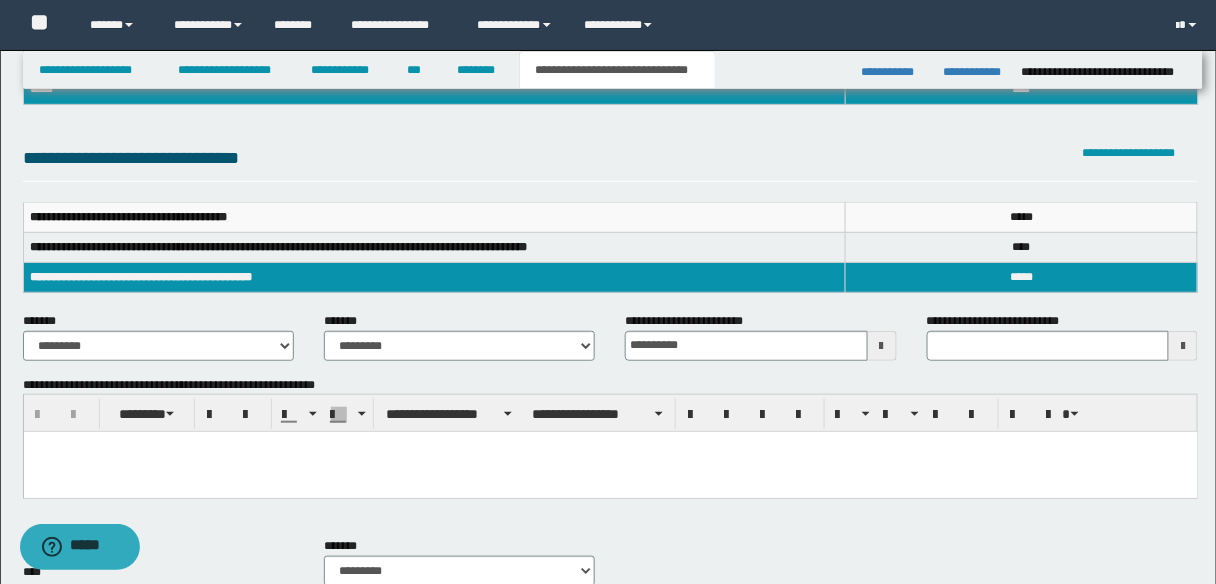 scroll, scrollTop: 21, scrollLeft: 0, axis: vertical 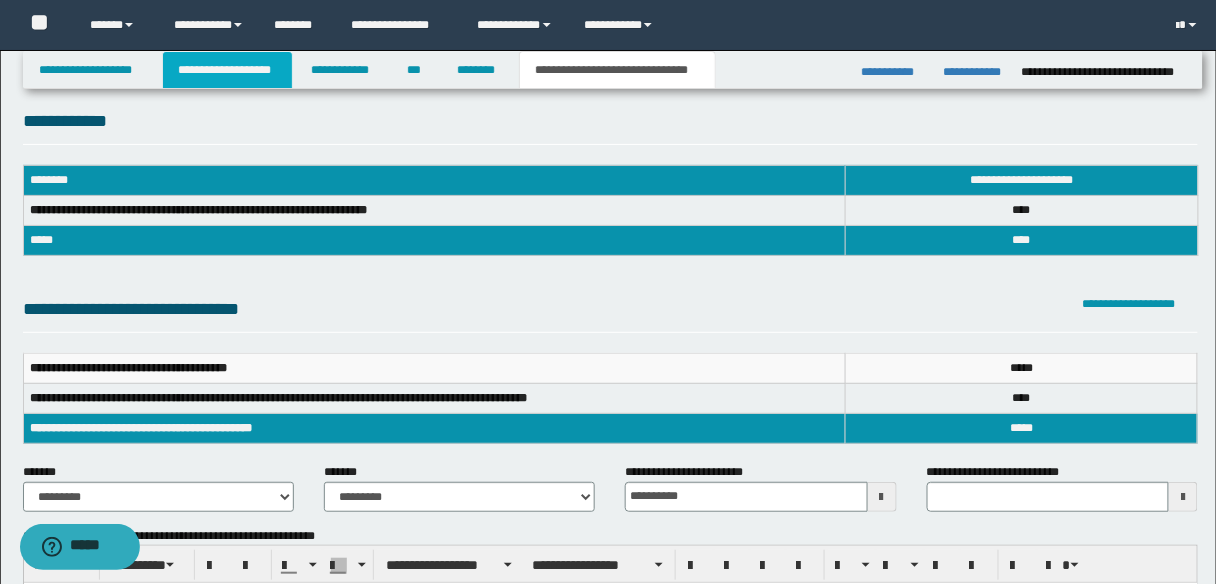 click on "**********" at bounding box center [227, 70] 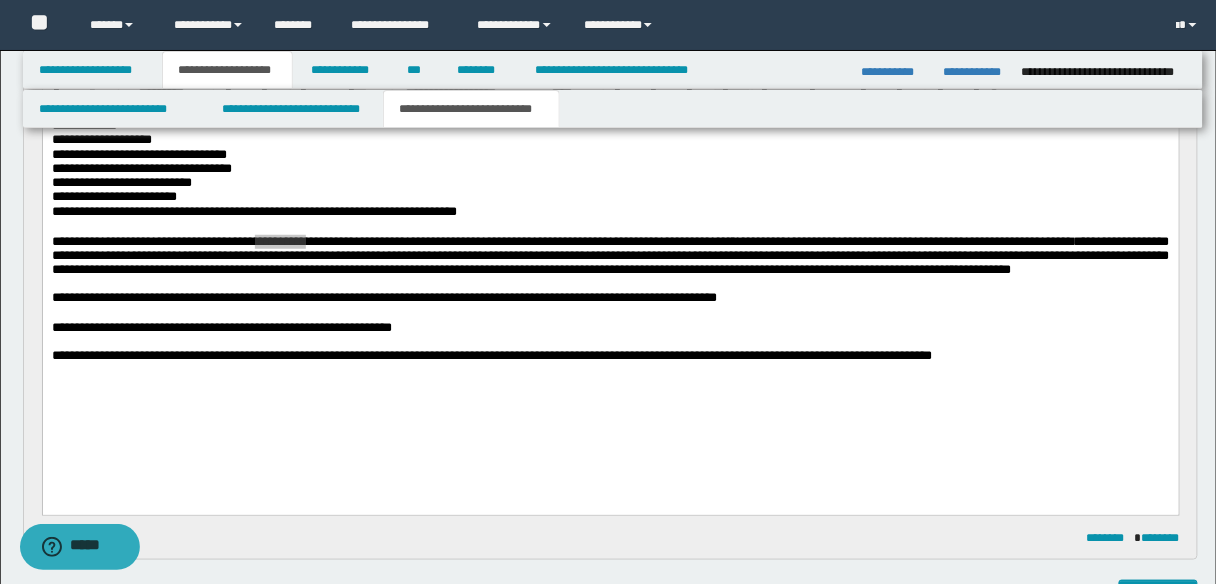 scroll, scrollTop: 0, scrollLeft: 0, axis: both 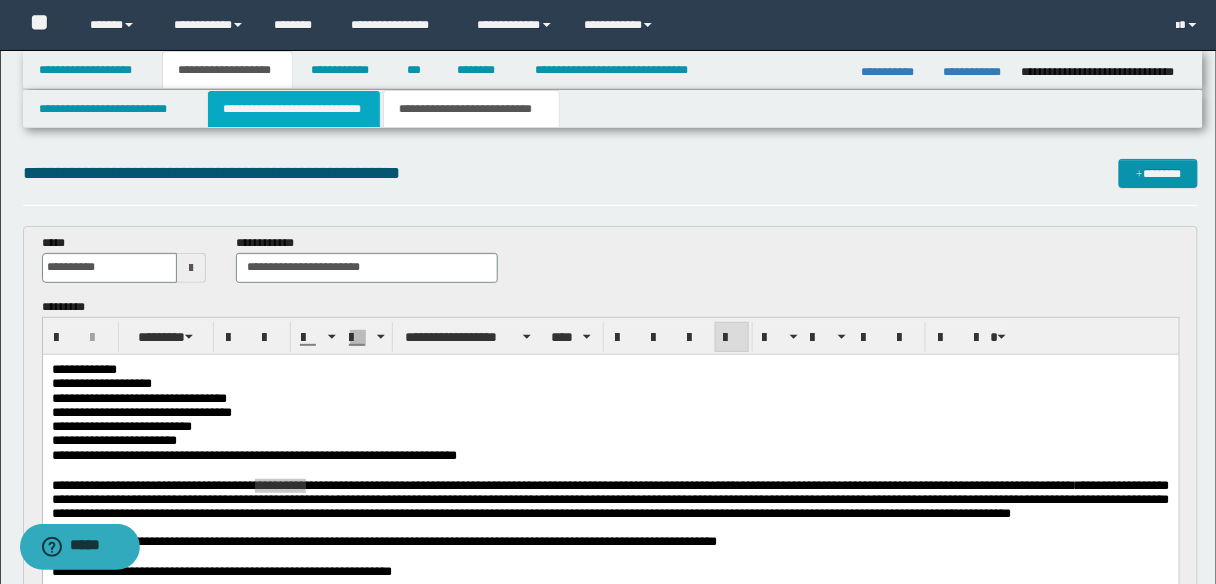 click on "**********" at bounding box center (294, 109) 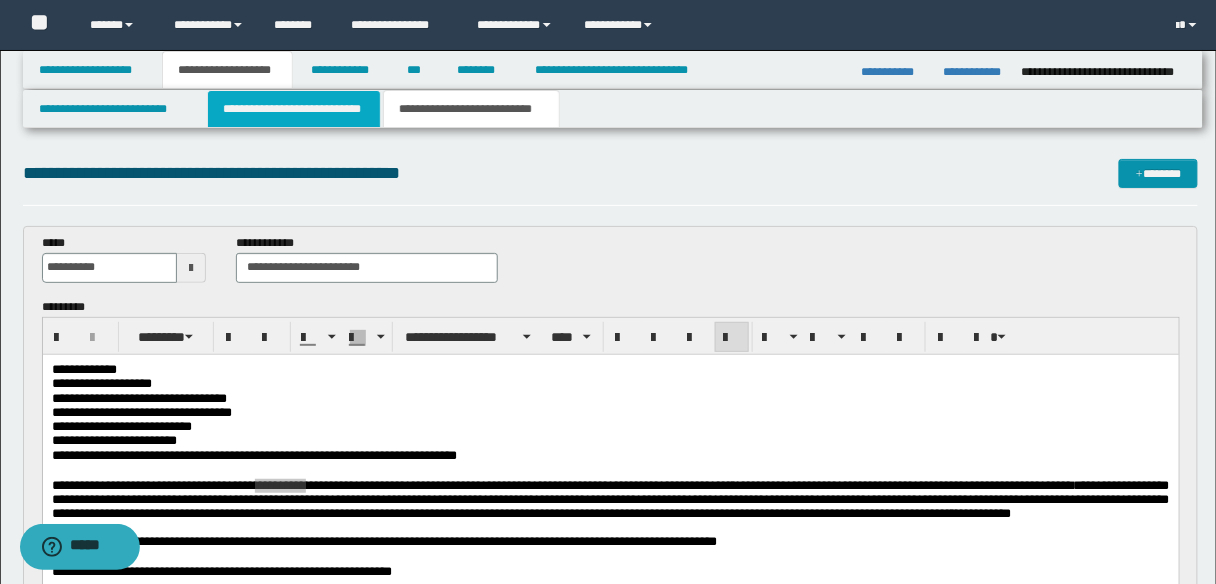 type 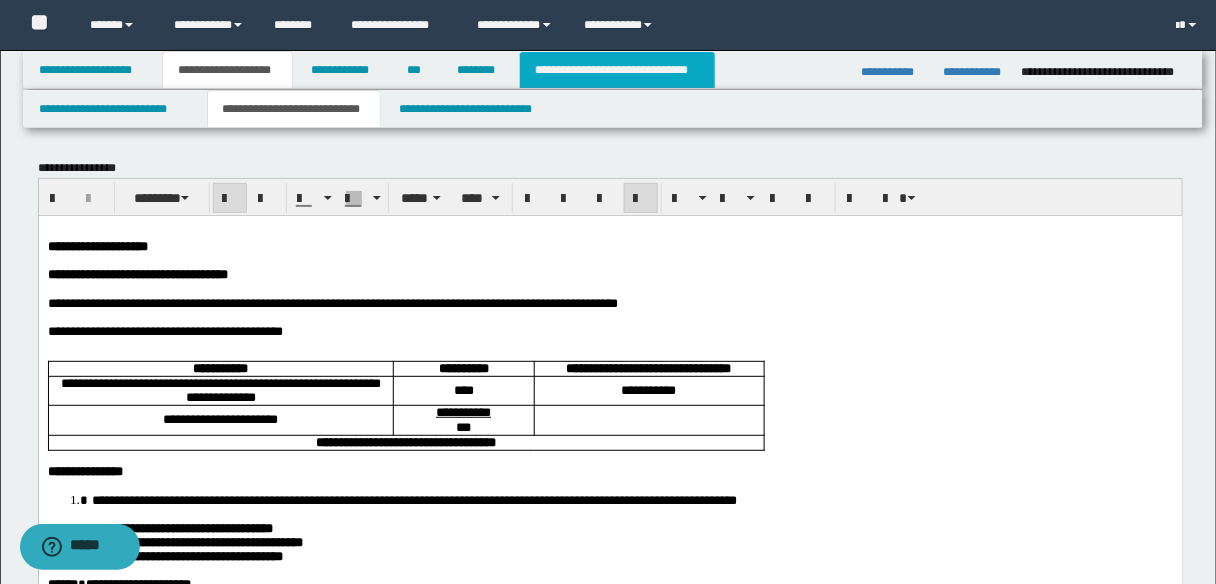 click on "**********" at bounding box center (617, 70) 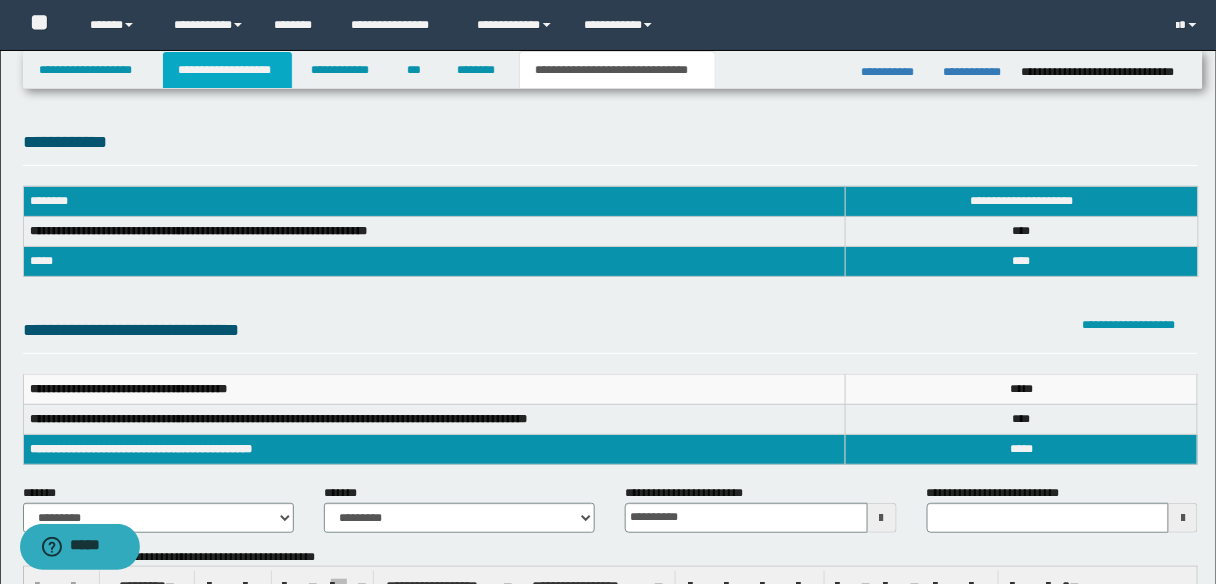 click on "**********" at bounding box center [227, 70] 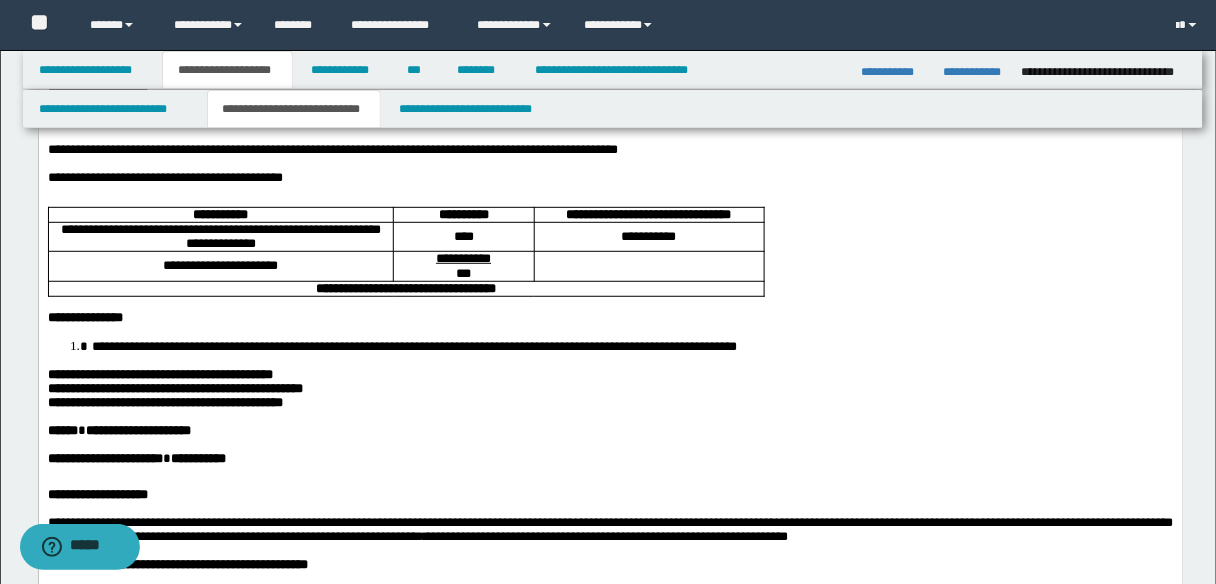 scroll, scrollTop: 160, scrollLeft: 0, axis: vertical 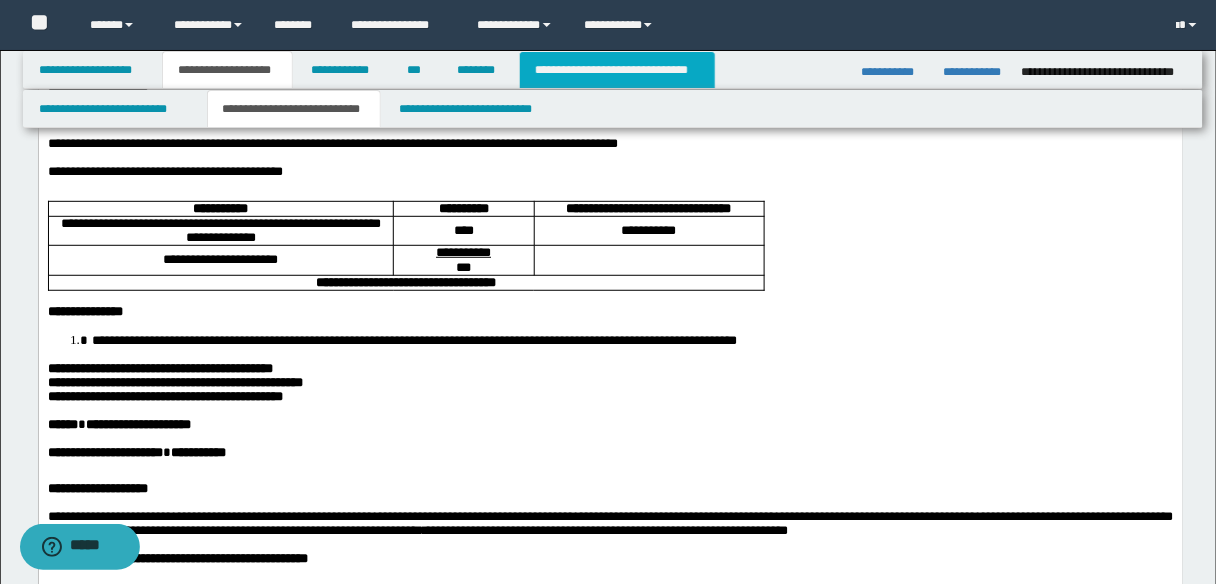 click on "**********" at bounding box center [617, 70] 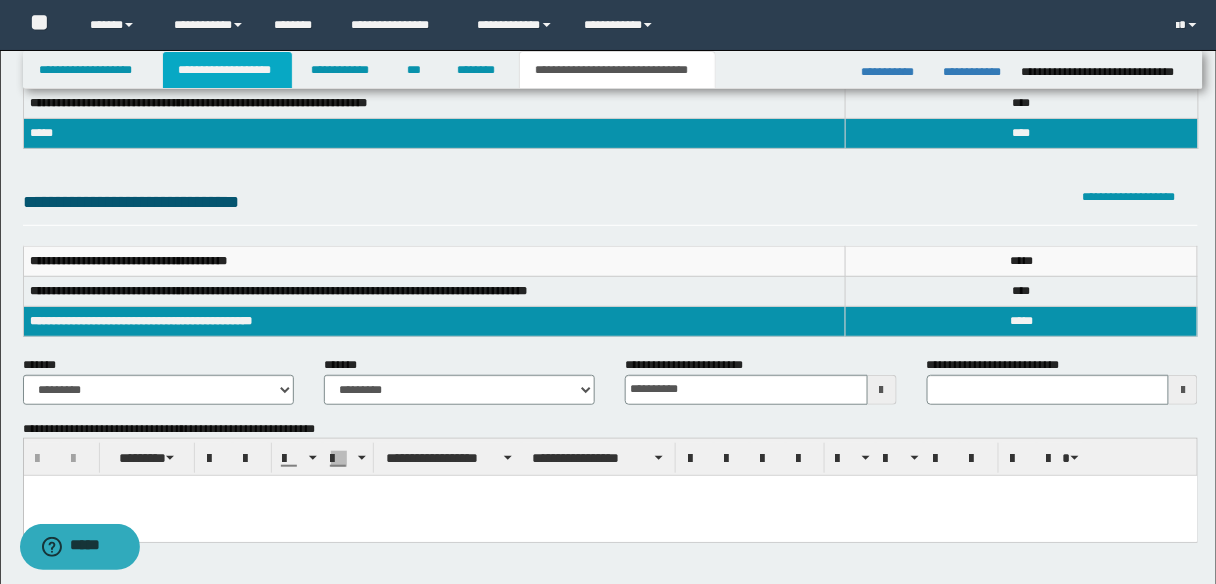 click on "**********" at bounding box center (227, 70) 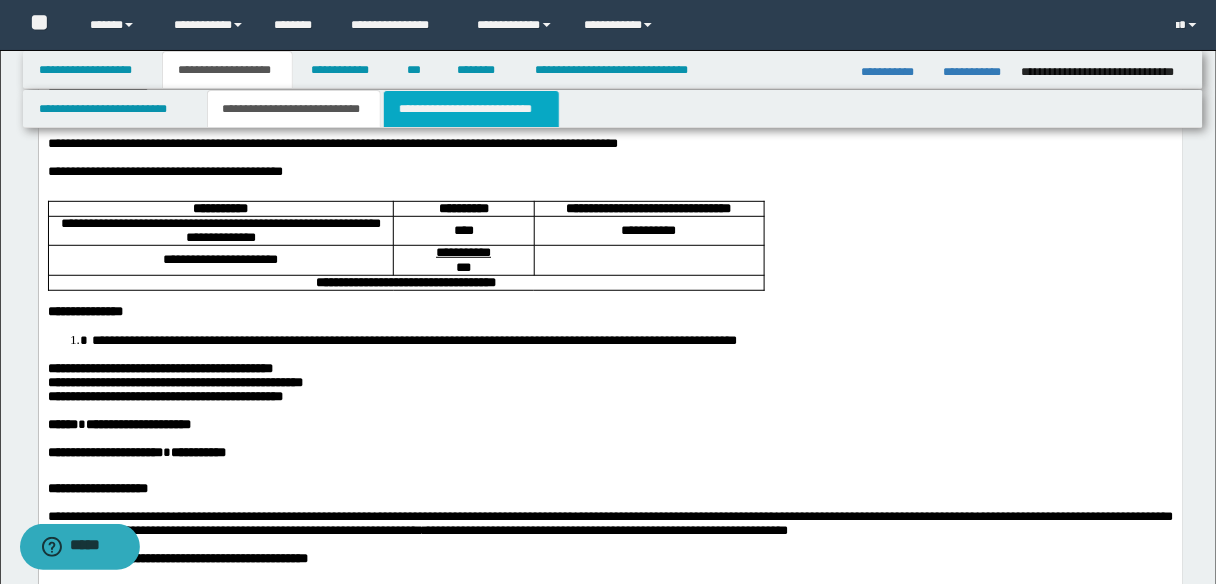 click on "**********" at bounding box center (471, 109) 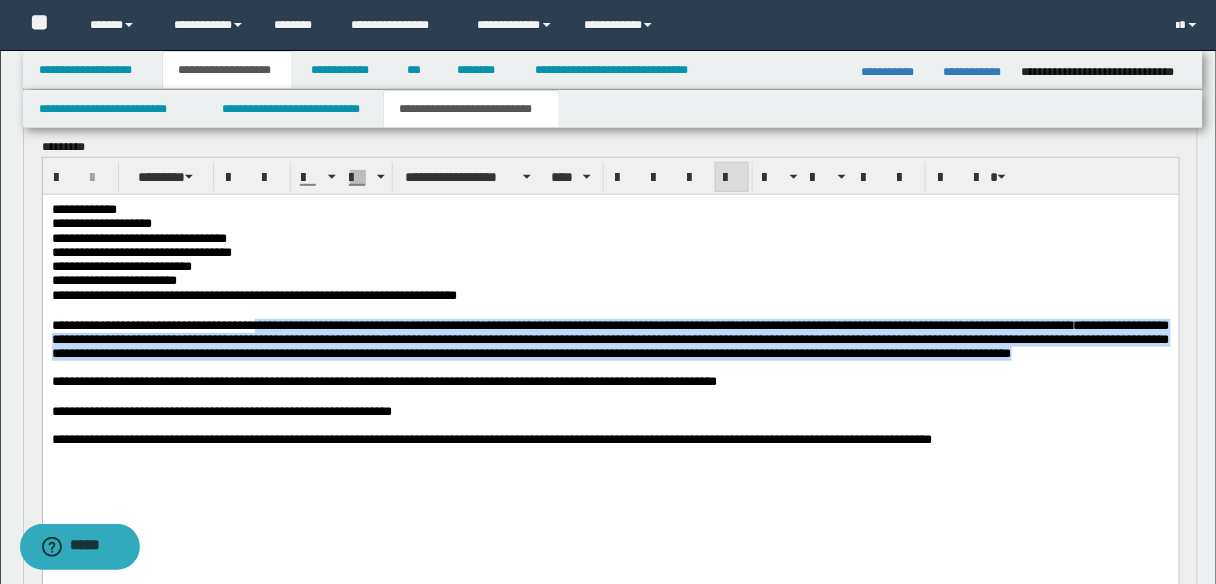click on "**********" at bounding box center (610, 339) 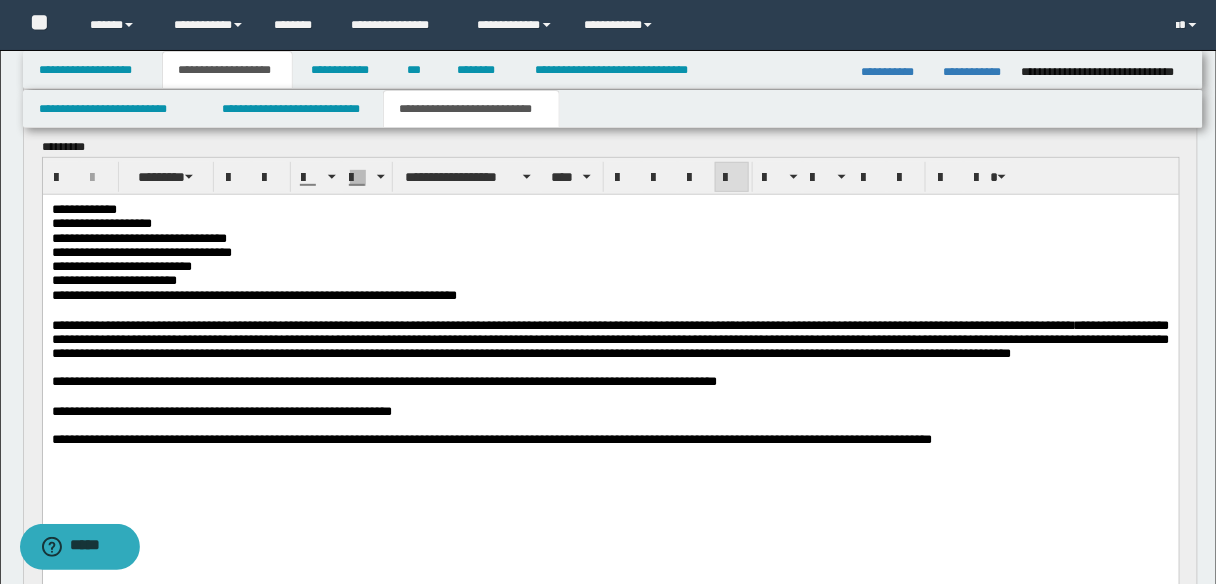 click at bounding box center [610, 425] 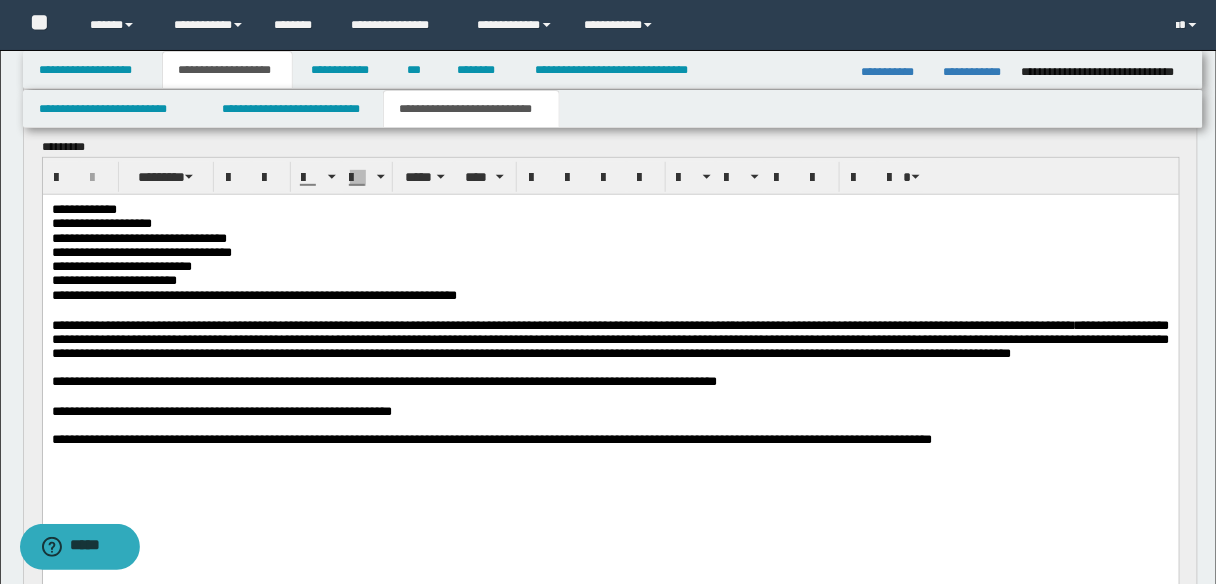 click on "**********" at bounding box center (221, 410) 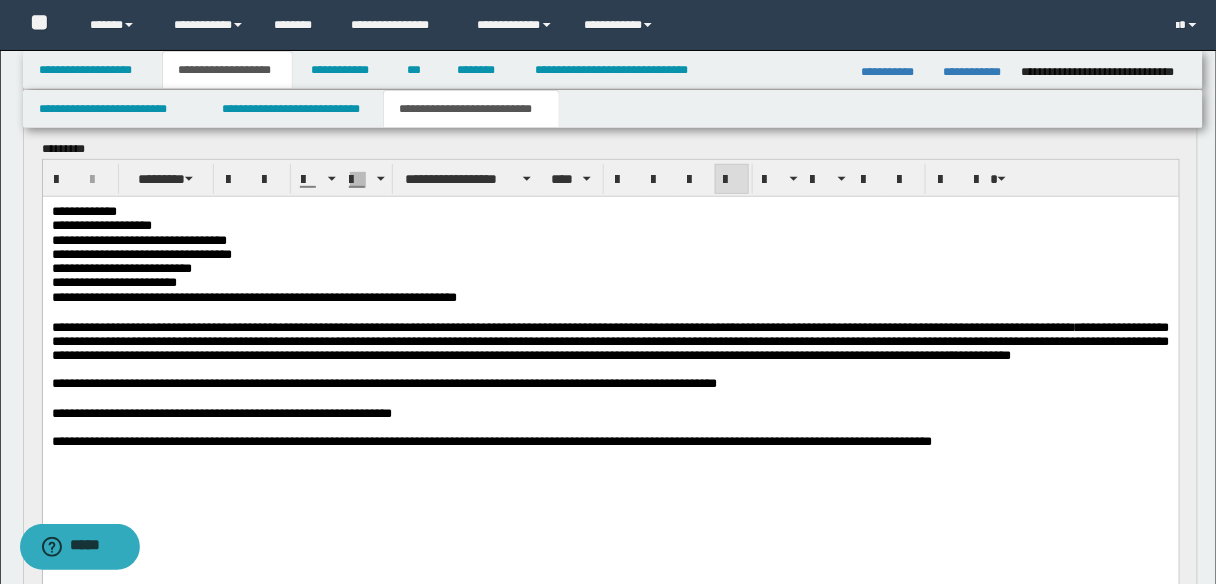 scroll, scrollTop: 0, scrollLeft: 0, axis: both 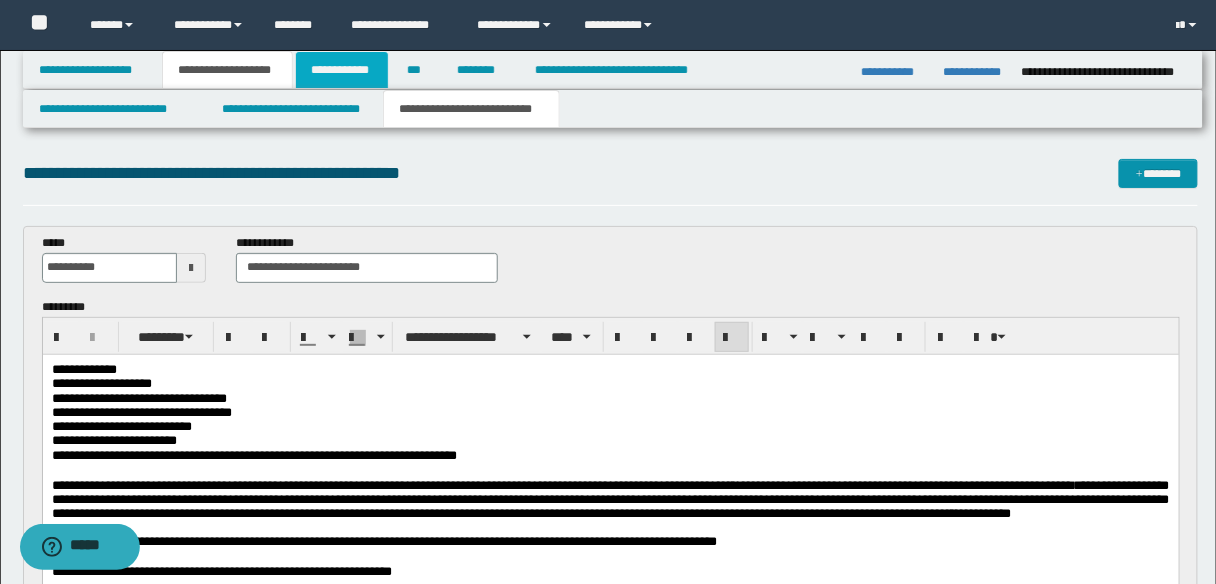 click on "**********" at bounding box center [342, 70] 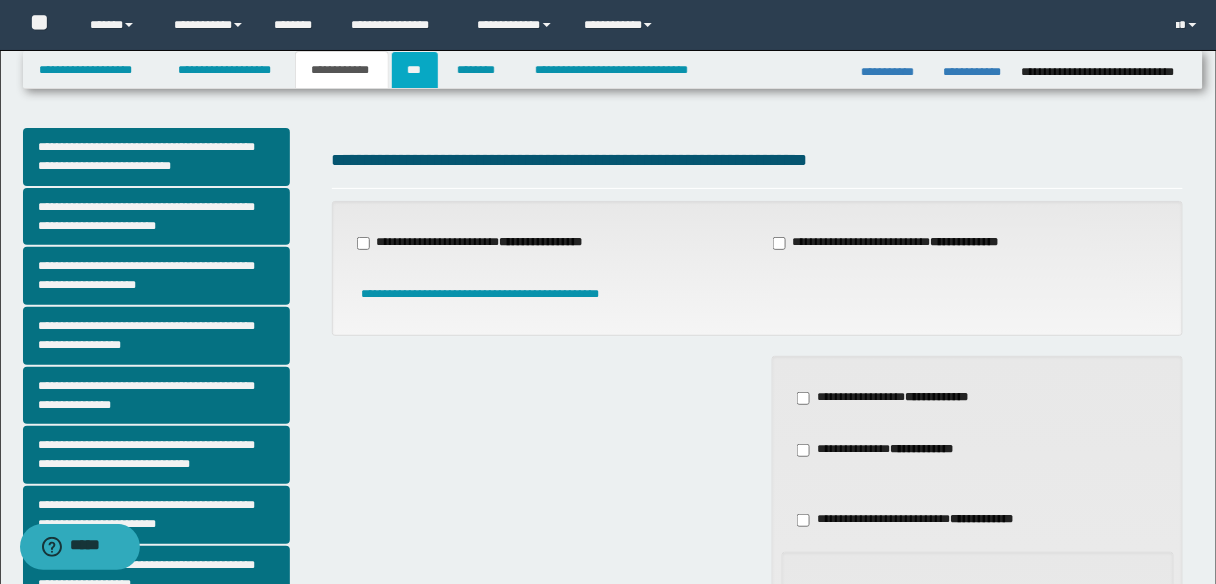 click on "***" at bounding box center (415, 70) 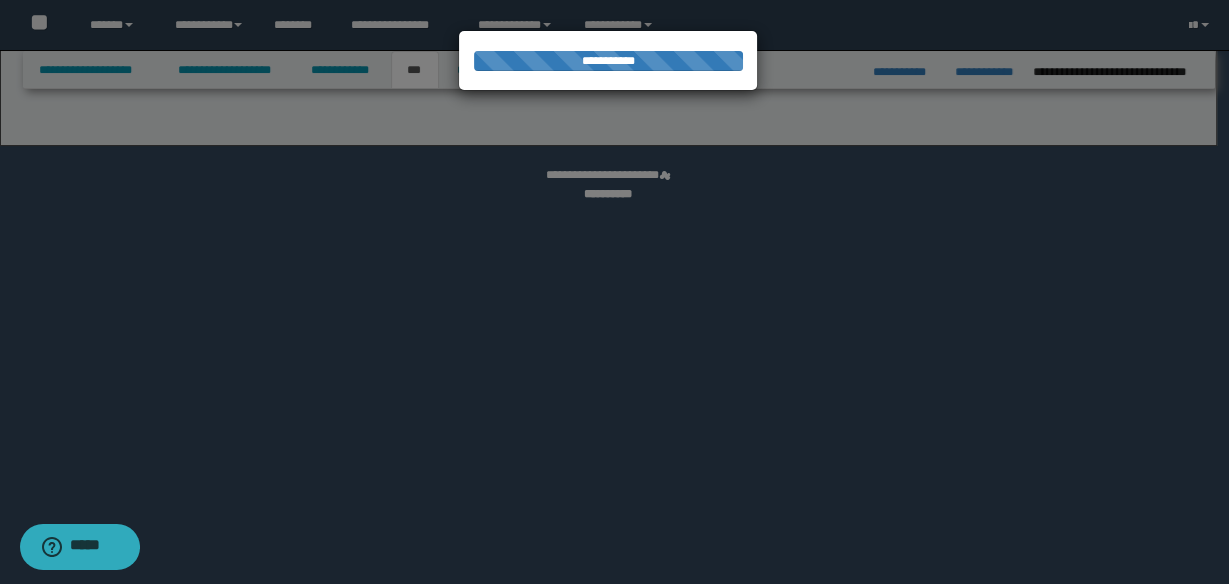 select on "*" 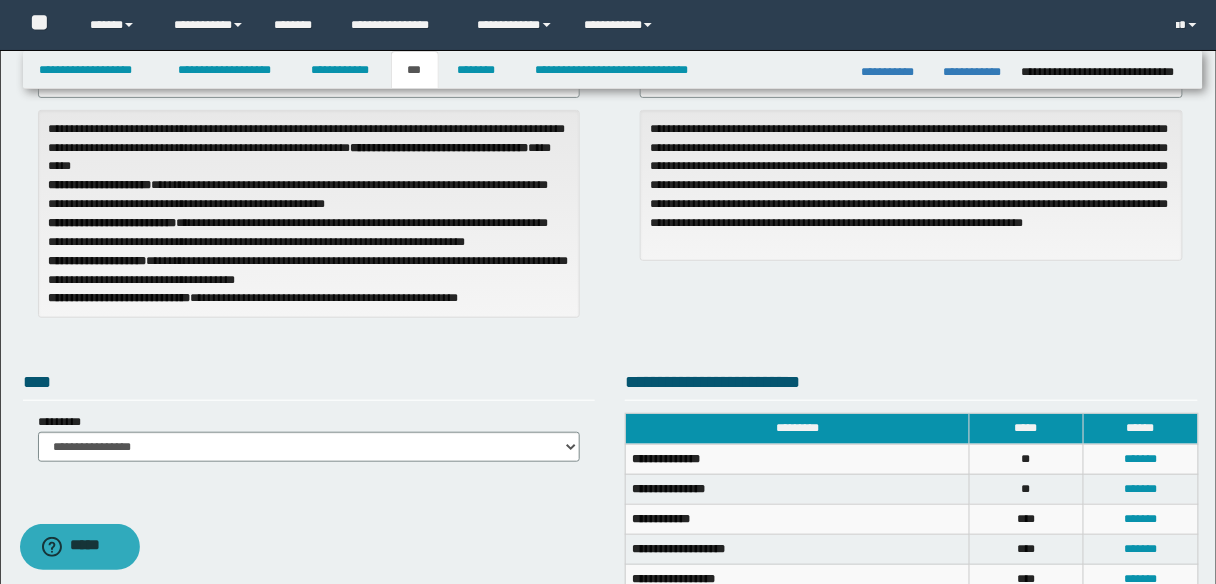 scroll, scrollTop: 240, scrollLeft: 0, axis: vertical 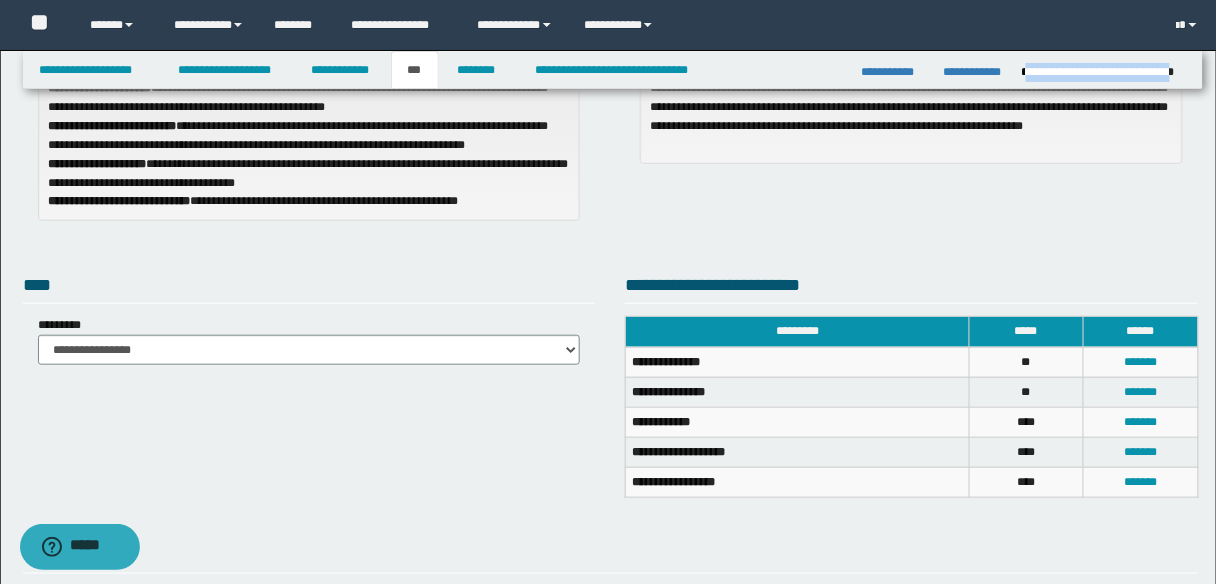 drag, startPoint x: 1187, startPoint y: 73, endPoint x: 1025, endPoint y: 67, distance: 162.11107 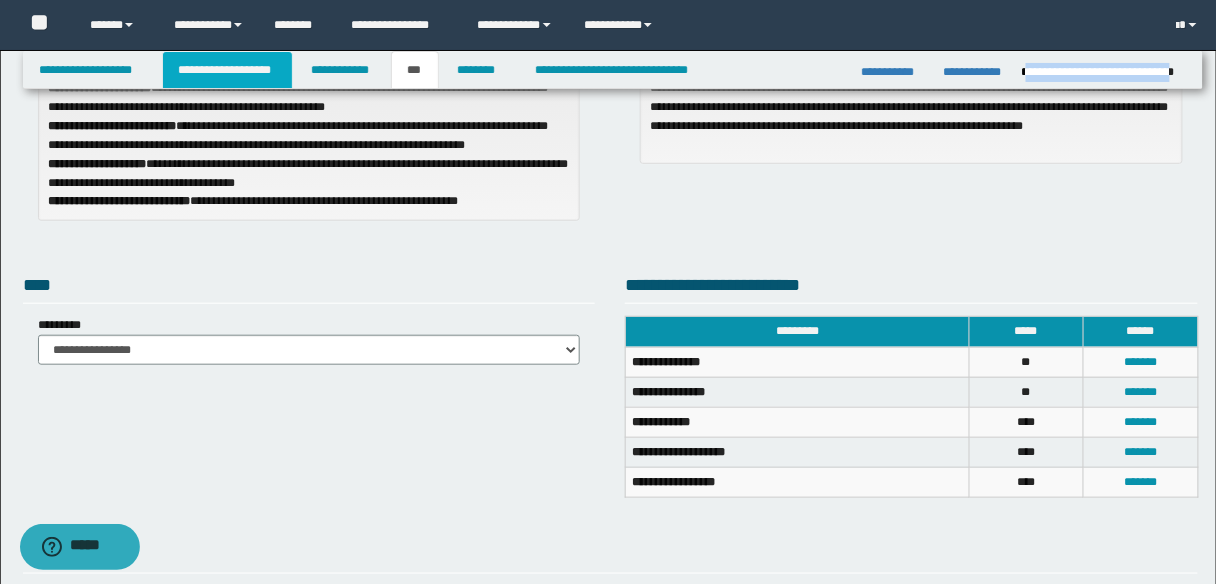 click on "**********" at bounding box center [227, 70] 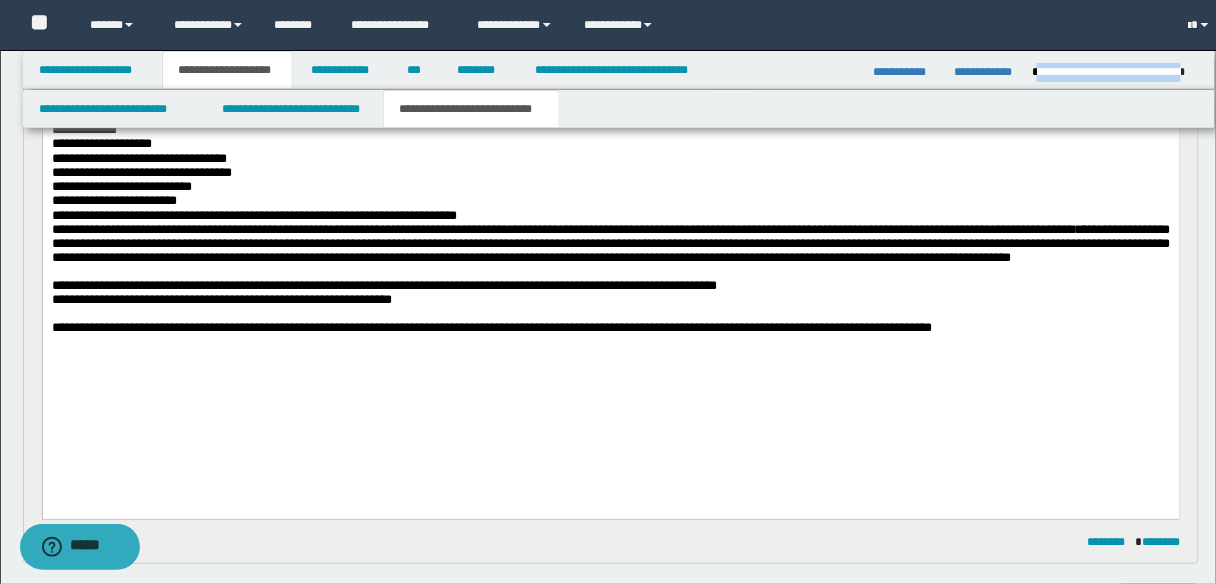 scroll, scrollTop: 271, scrollLeft: 0, axis: vertical 